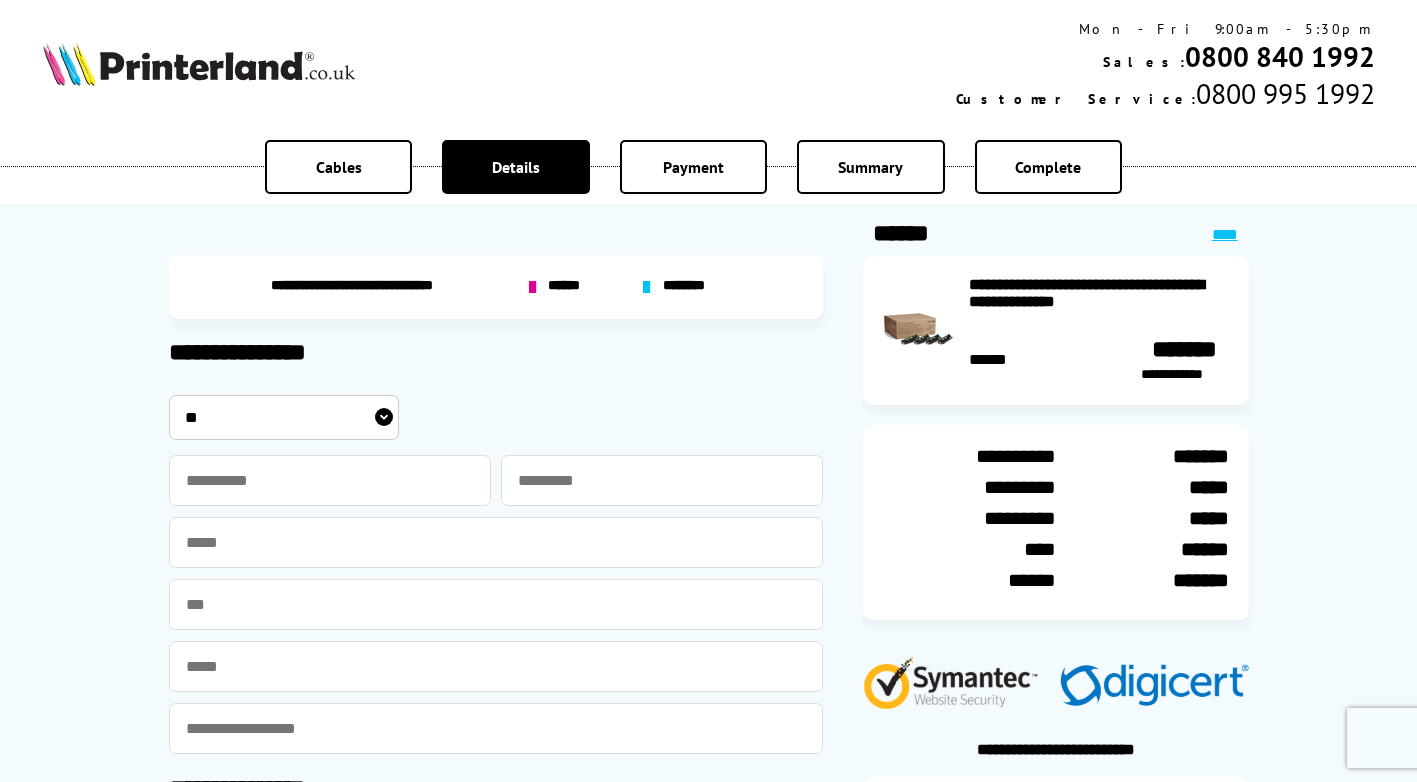 scroll, scrollTop: 0, scrollLeft: 0, axis: both 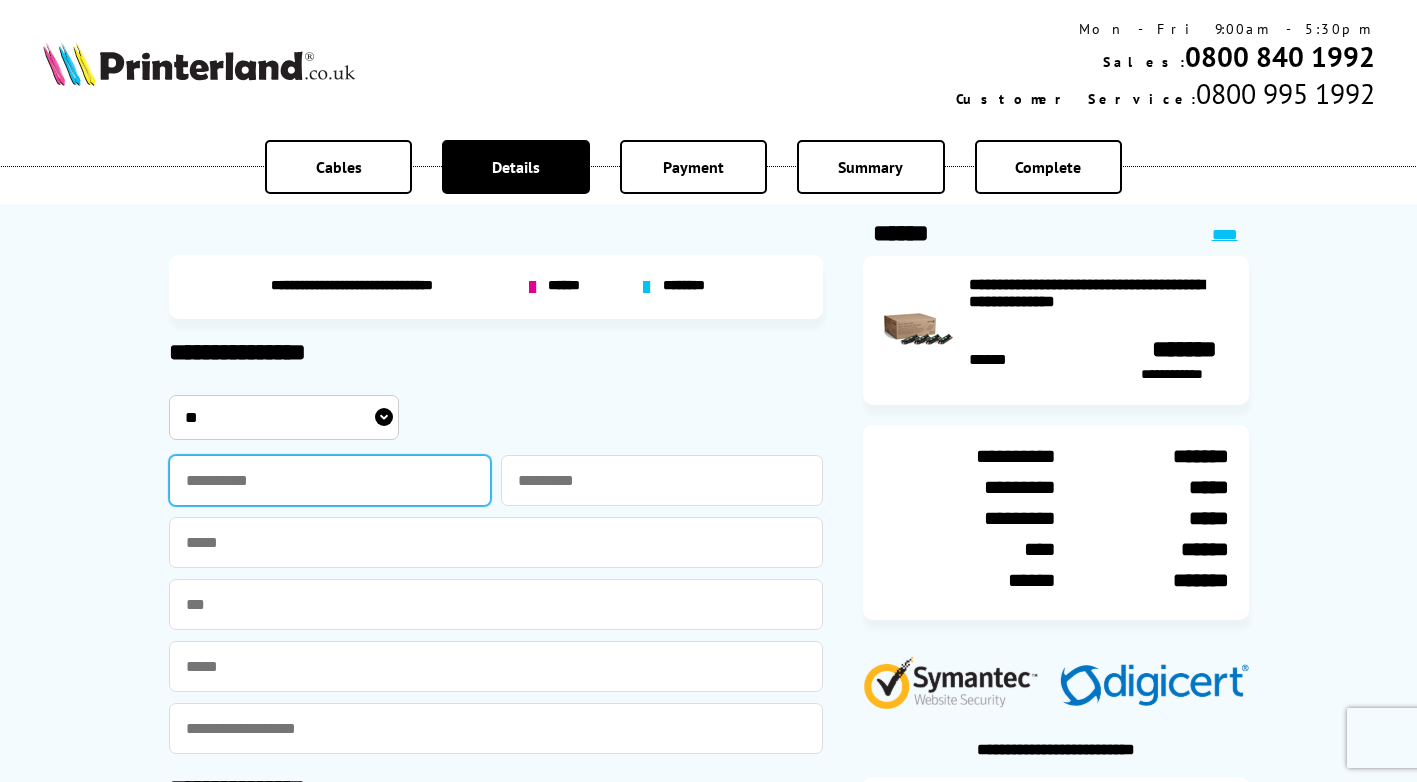 click at bounding box center (330, 480) 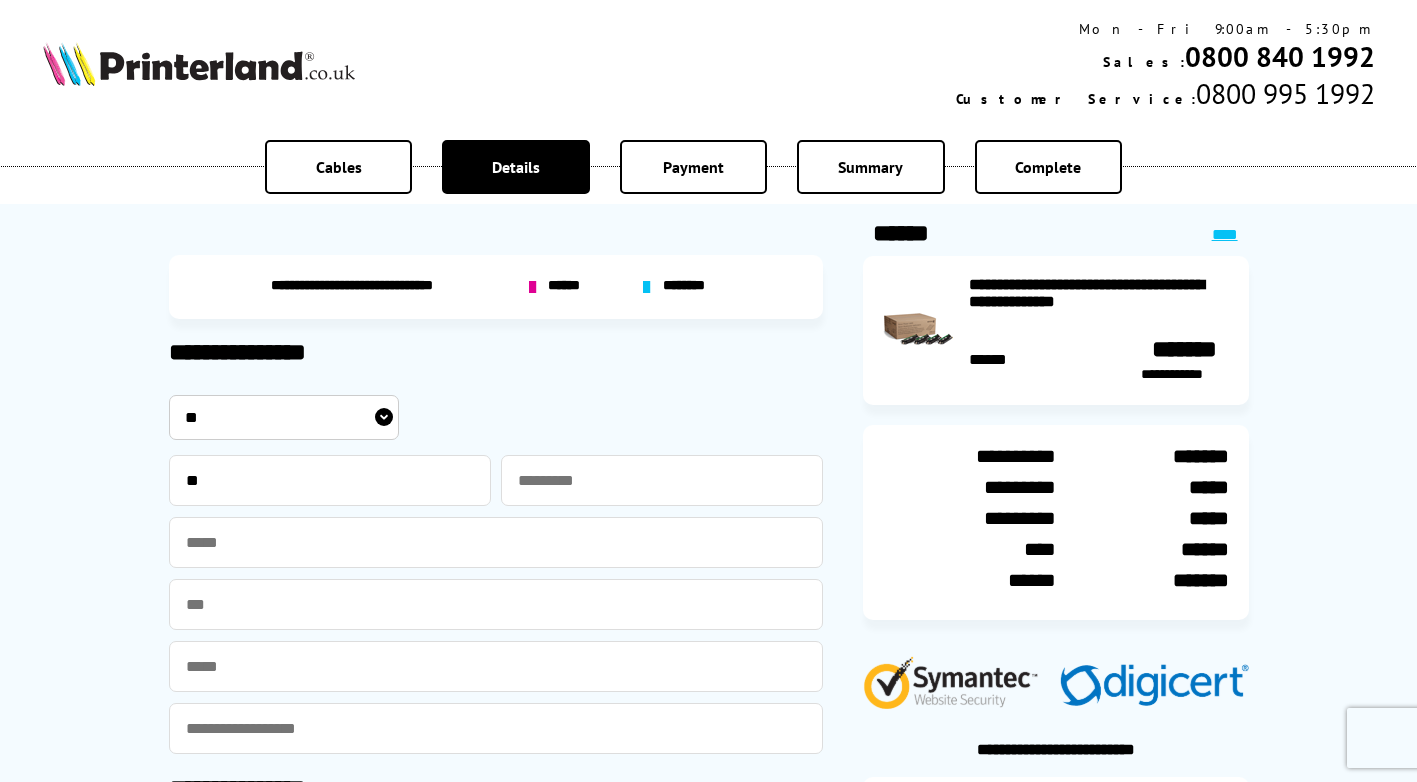 type on "****" 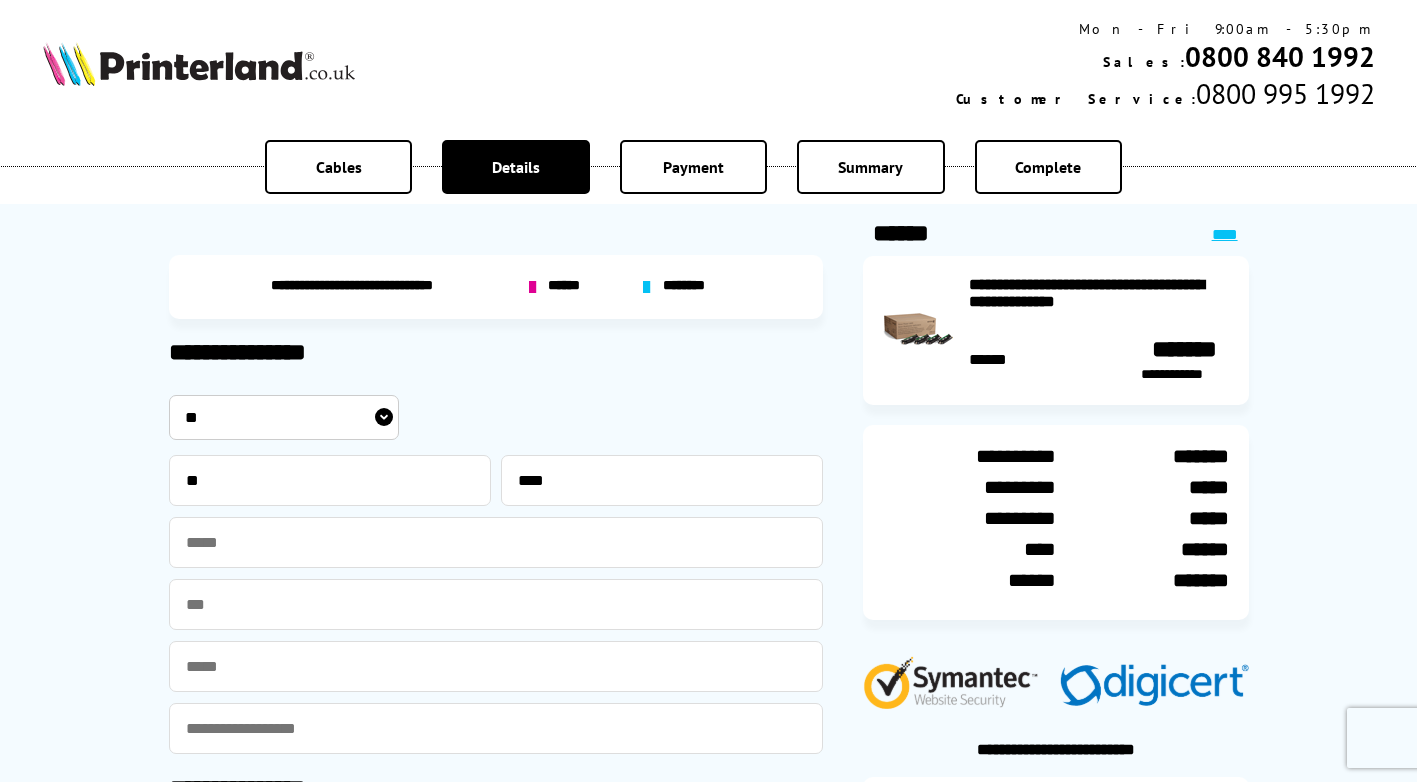 type on "**********" 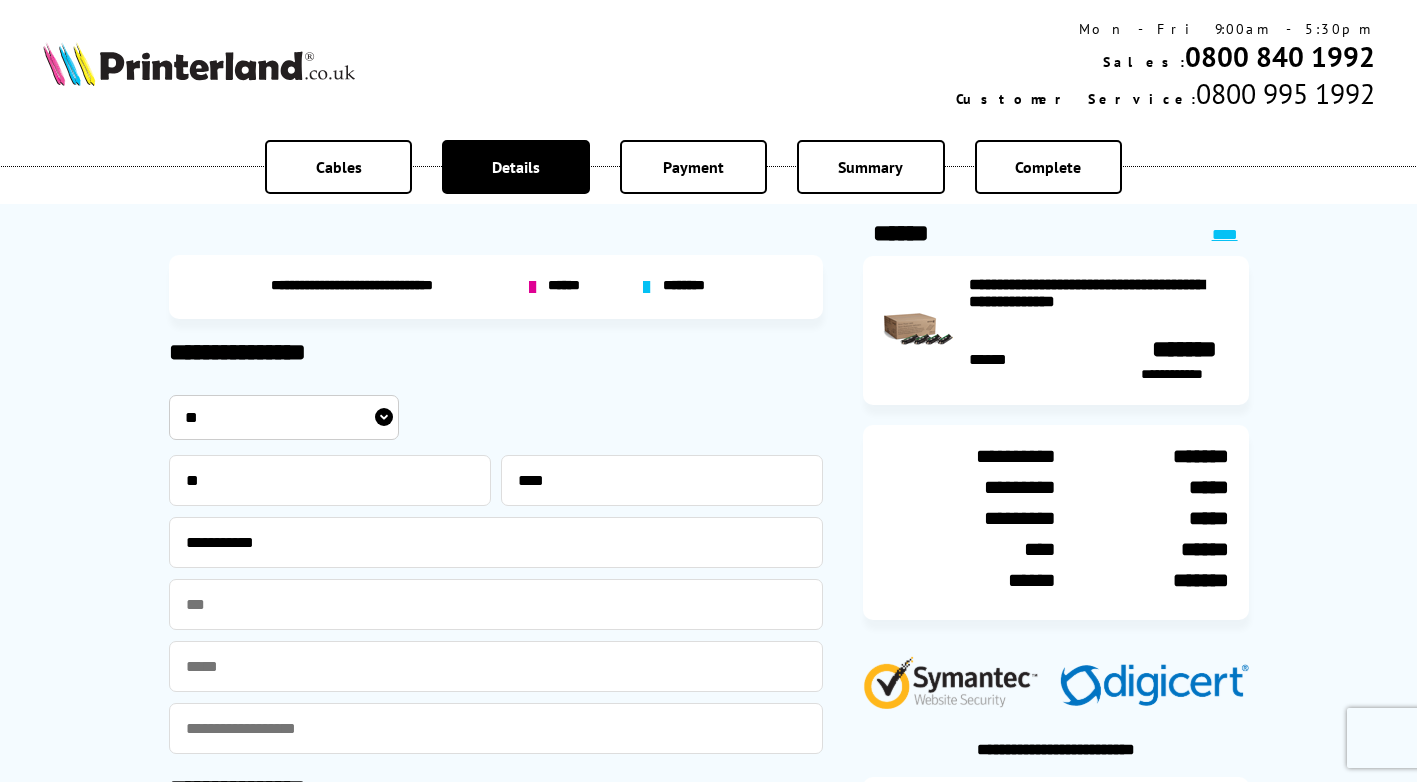 type on "**********" 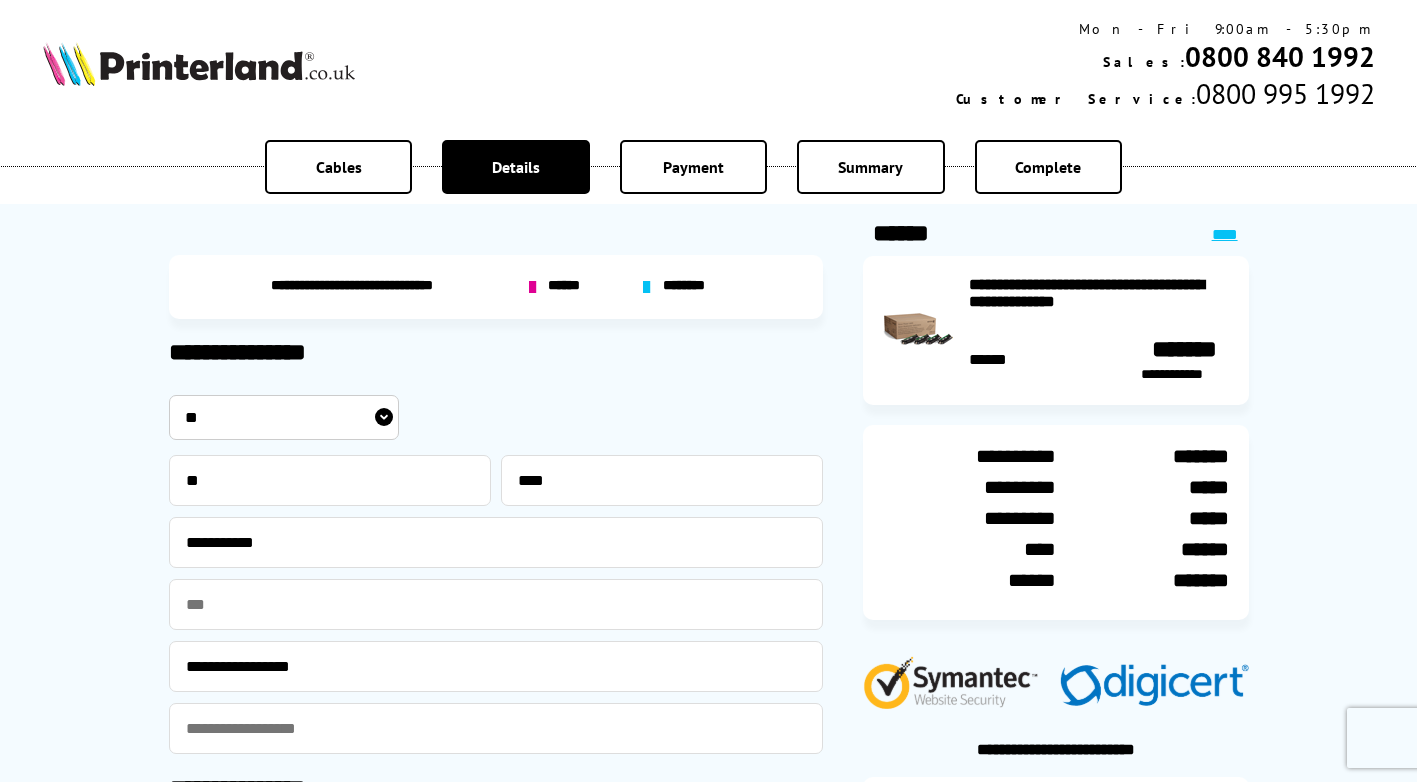 type on "**********" 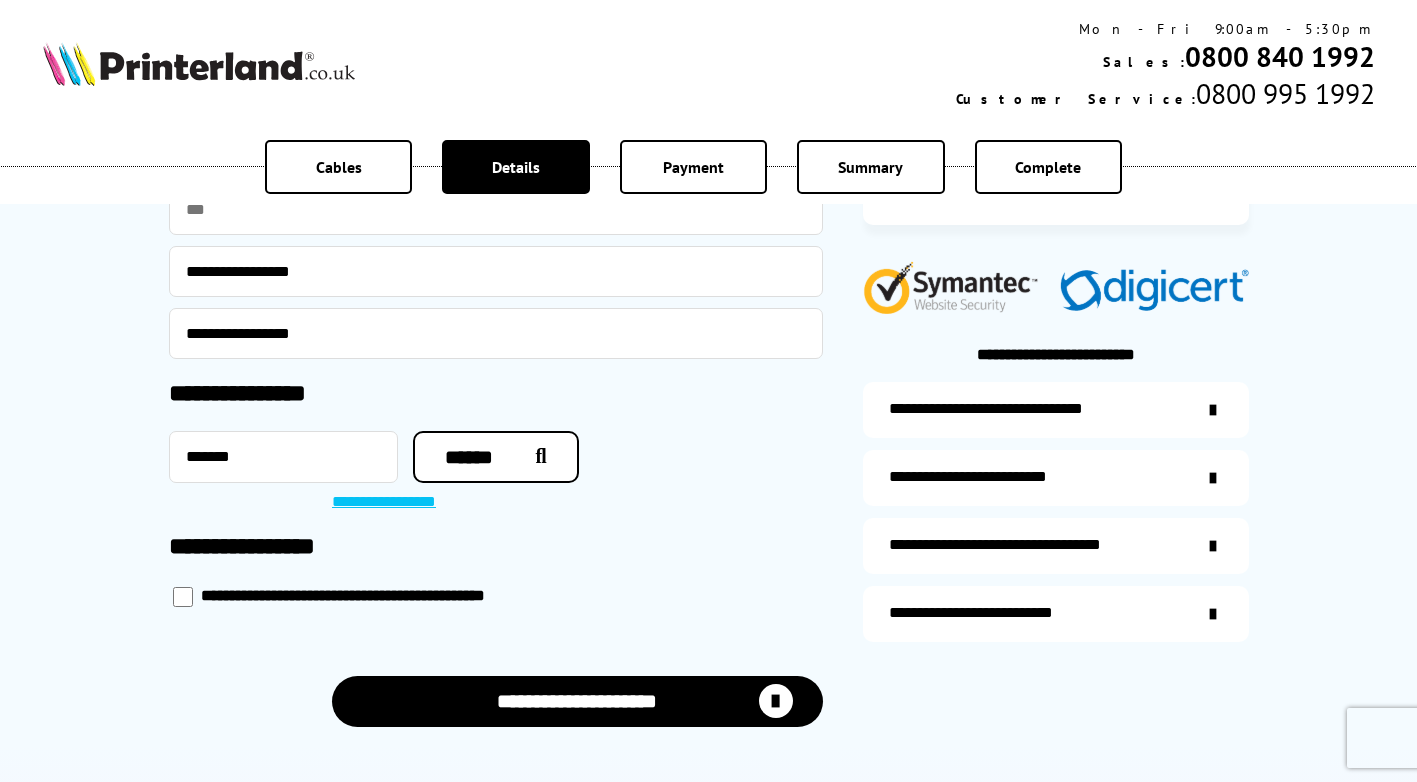 scroll, scrollTop: 400, scrollLeft: 0, axis: vertical 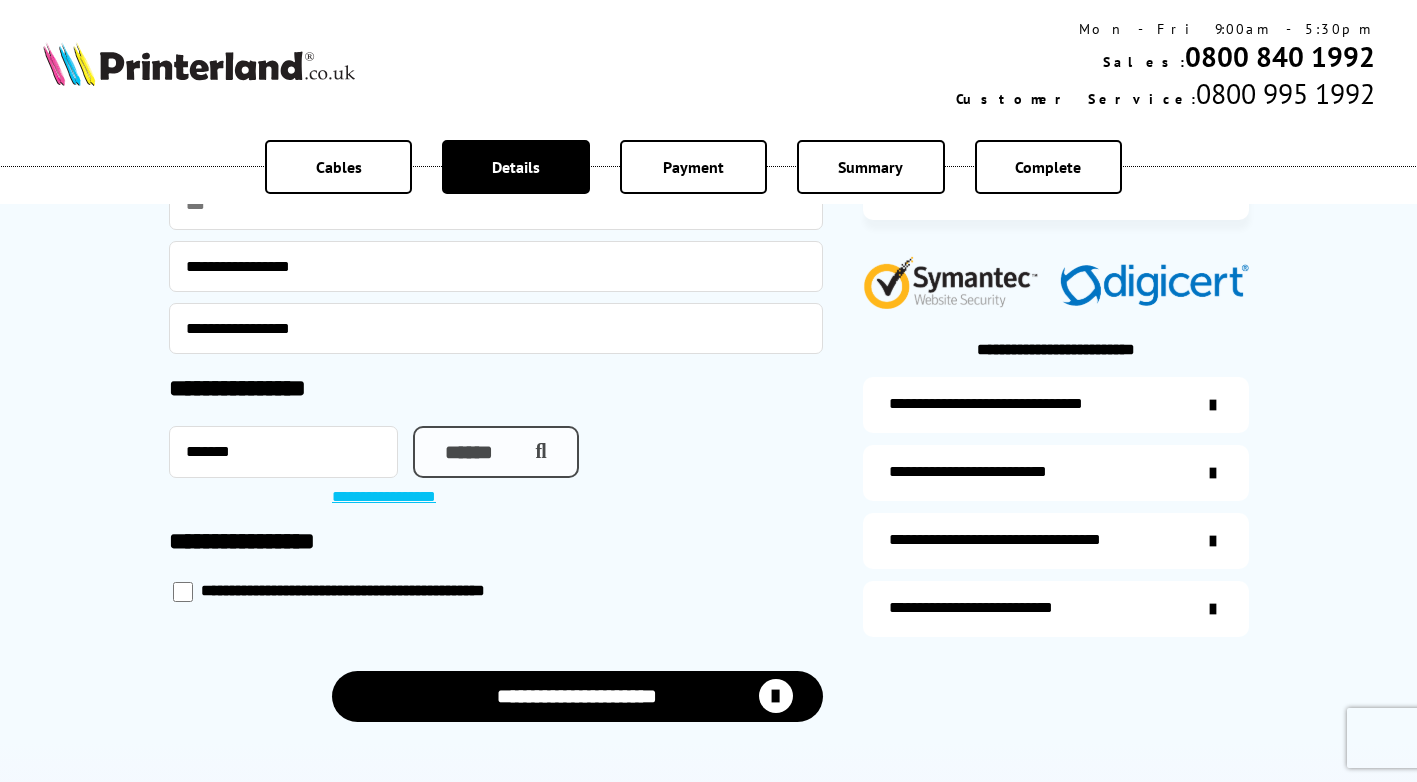 click on "******" at bounding box center [496, 452] 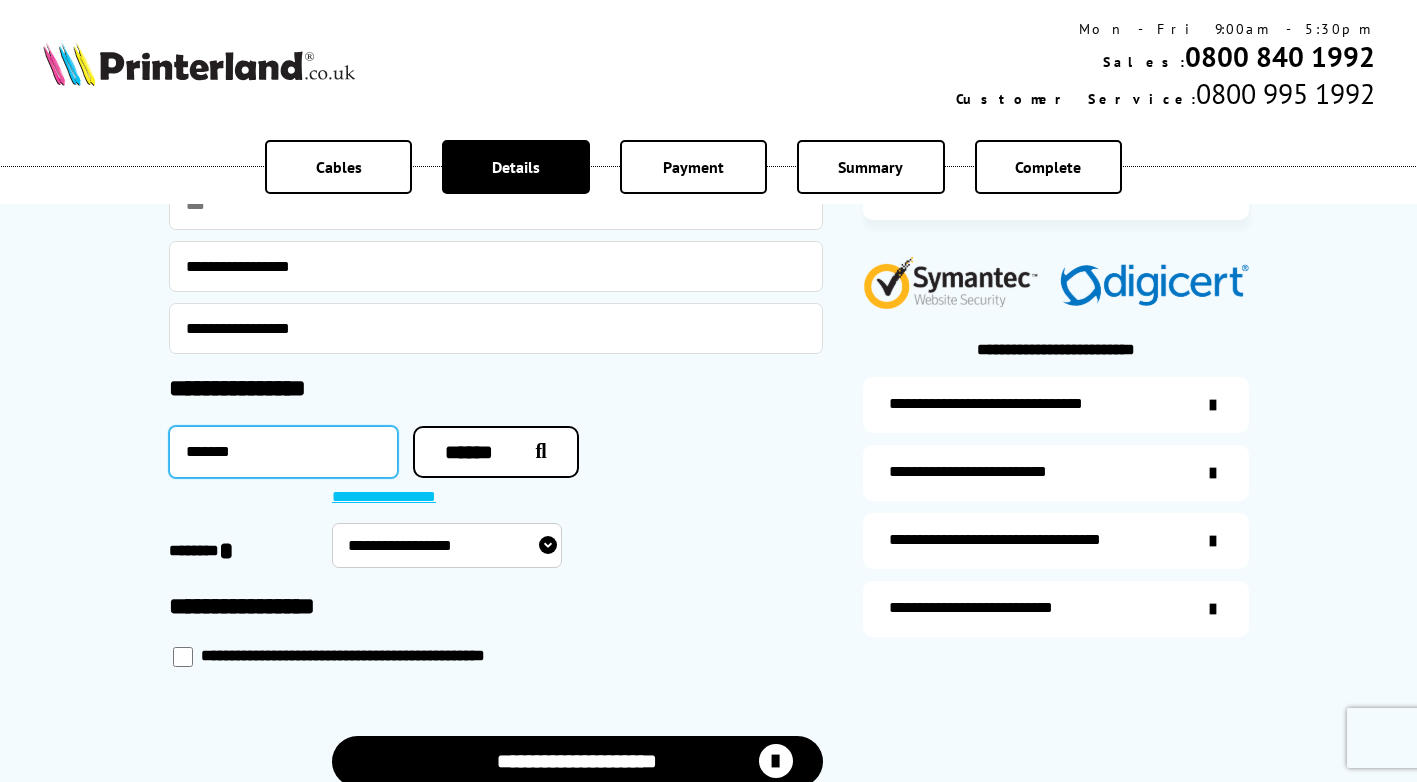 click on "*******" at bounding box center (283, 452) 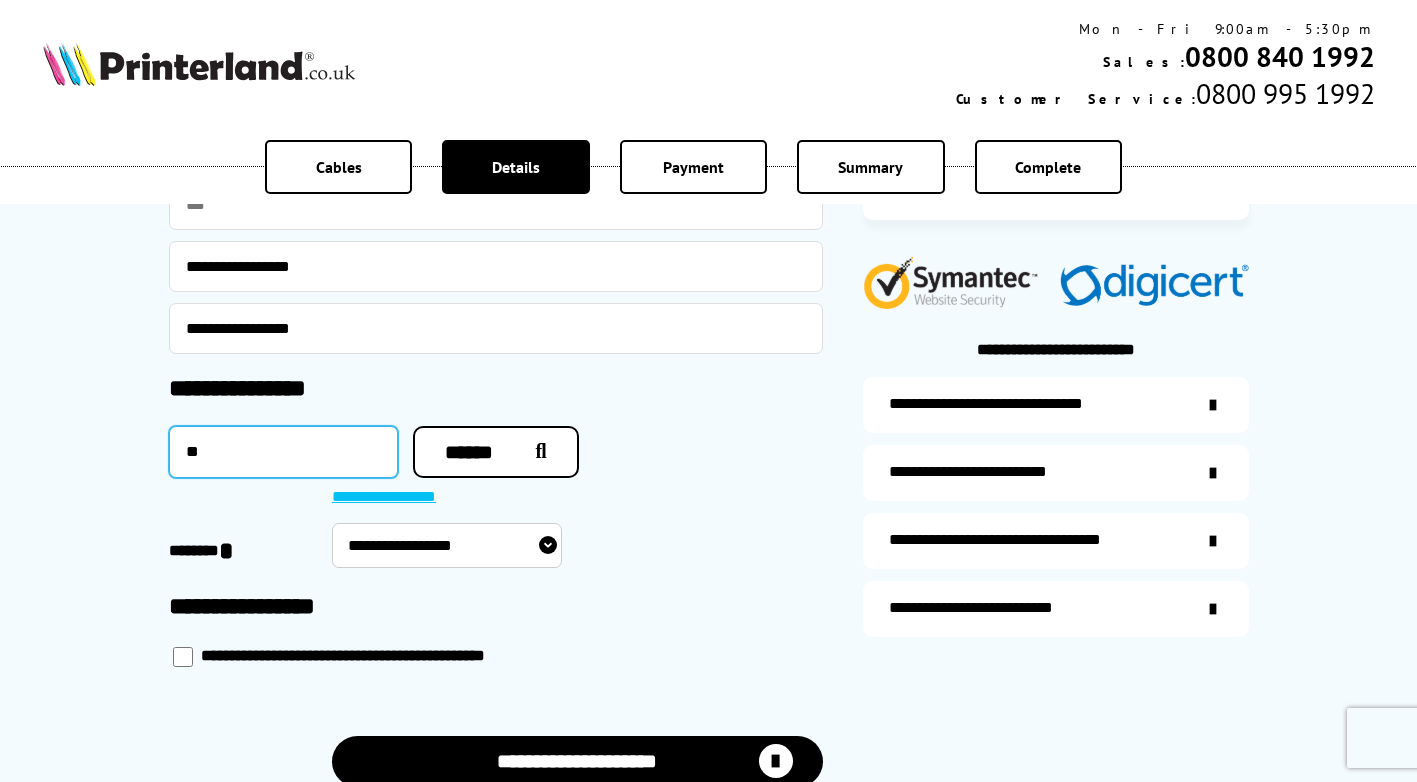 type on "*" 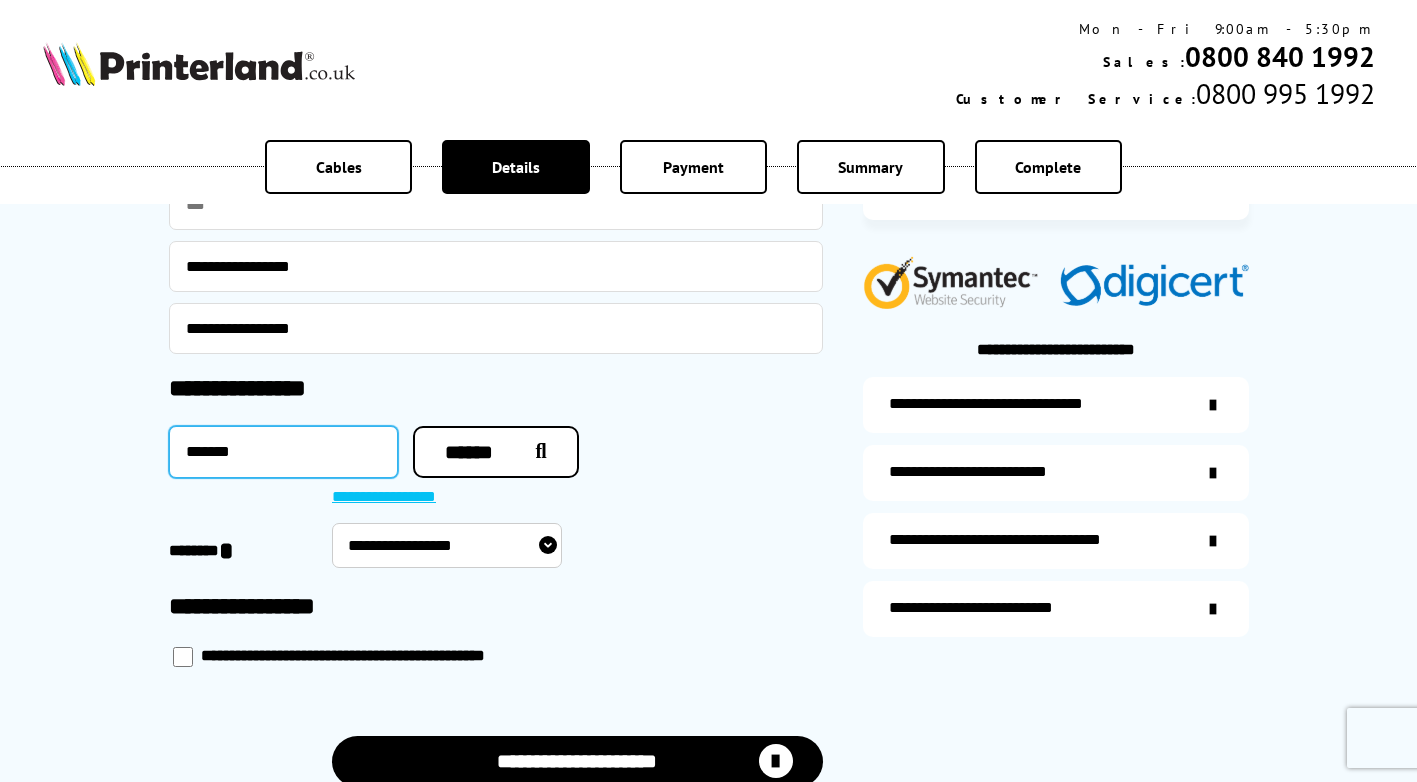 type on "*******" 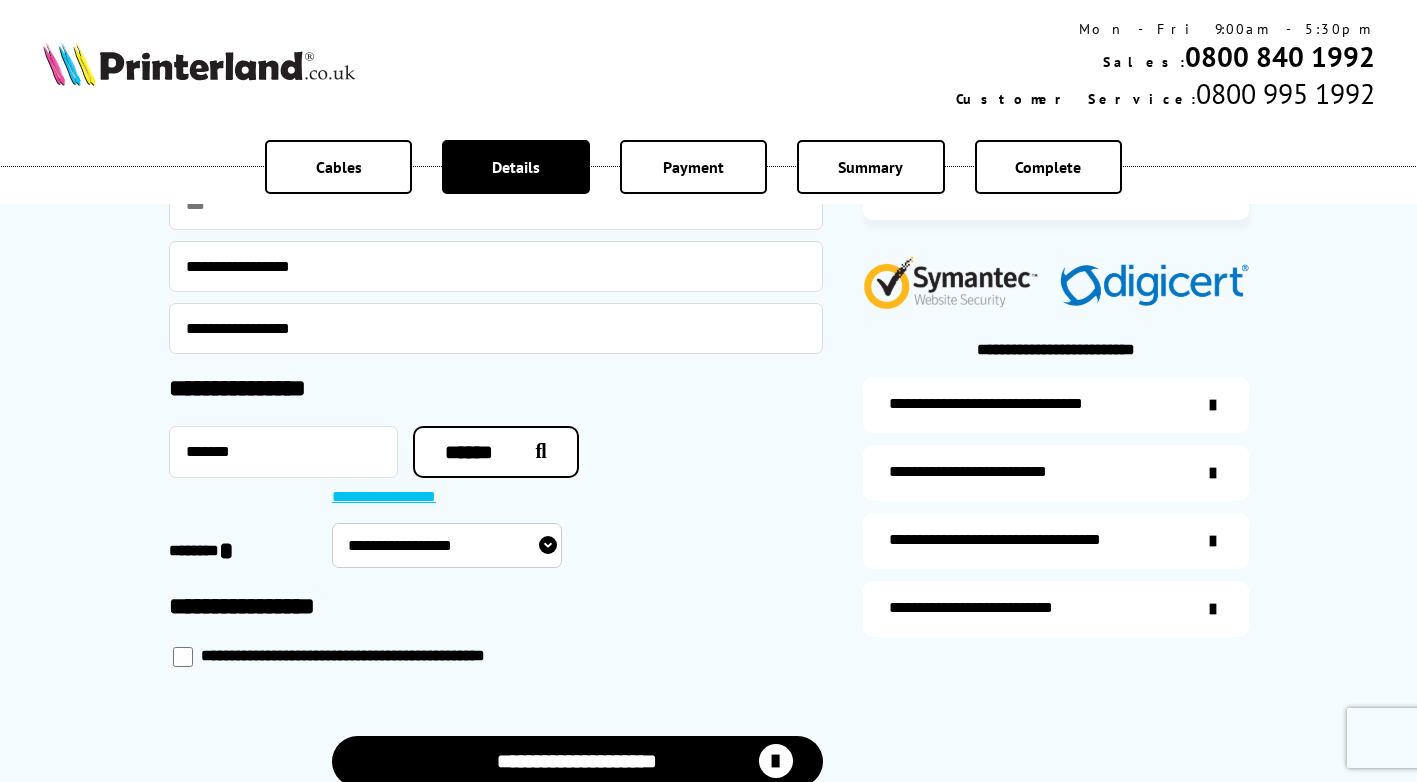click on "**********" at bounding box center [447, 545] 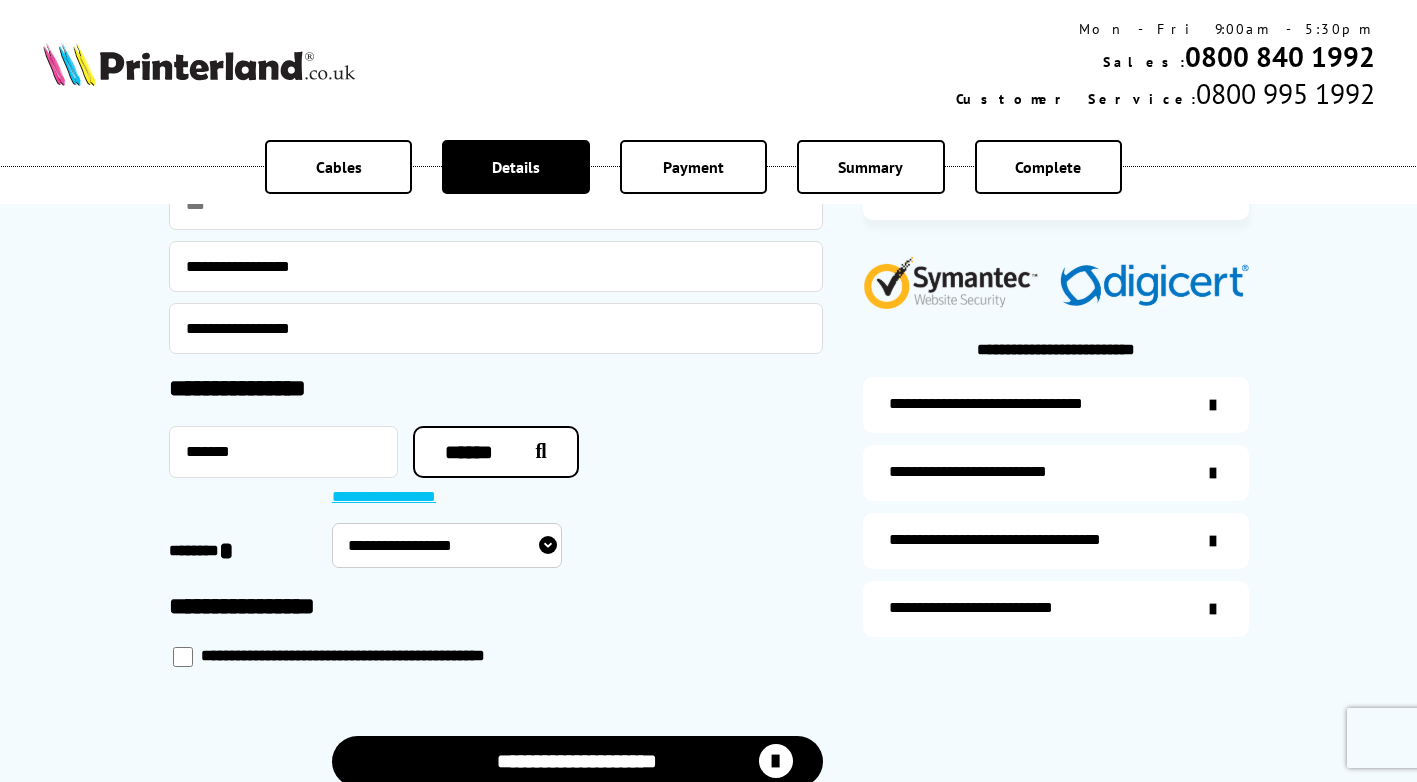 click on "**********" at bounding box center [708, 203] 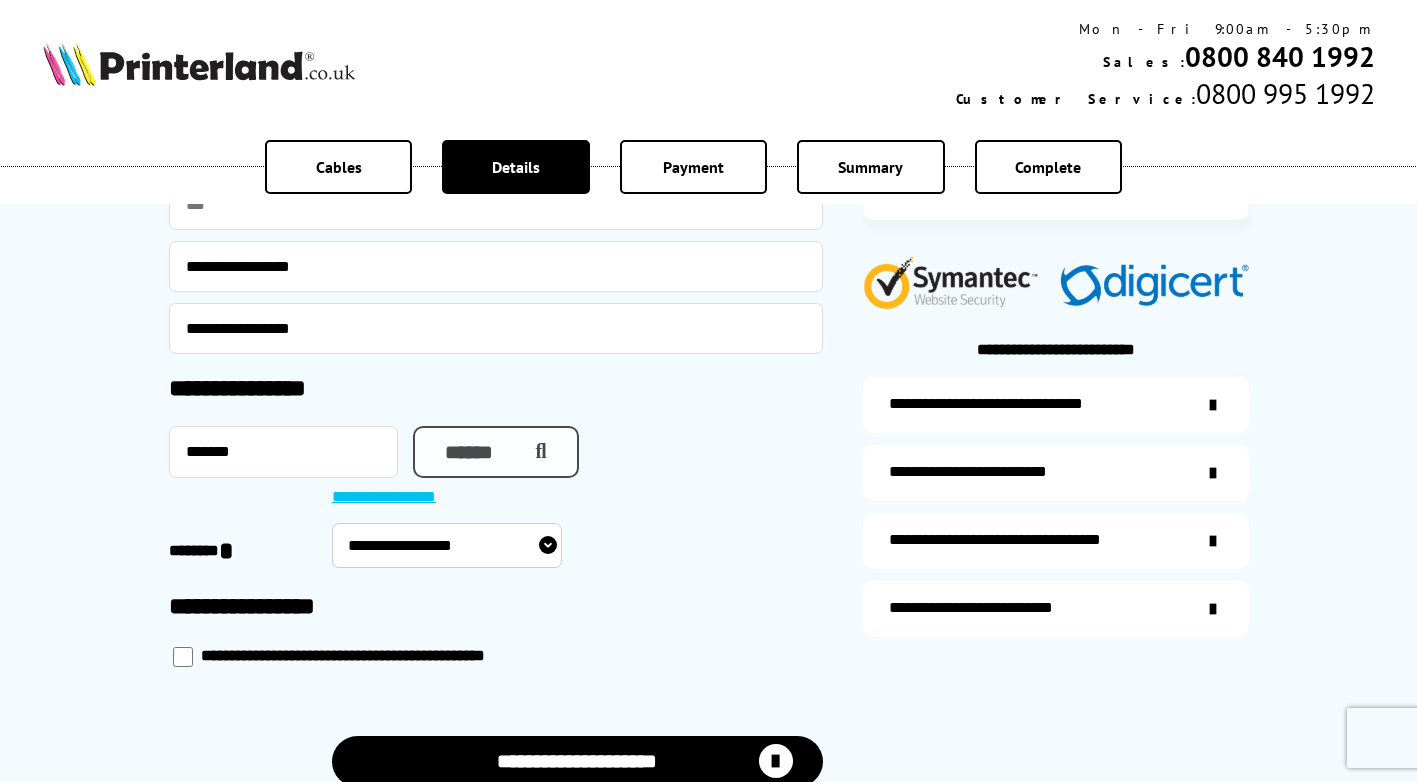 click on "******" at bounding box center (496, 452) 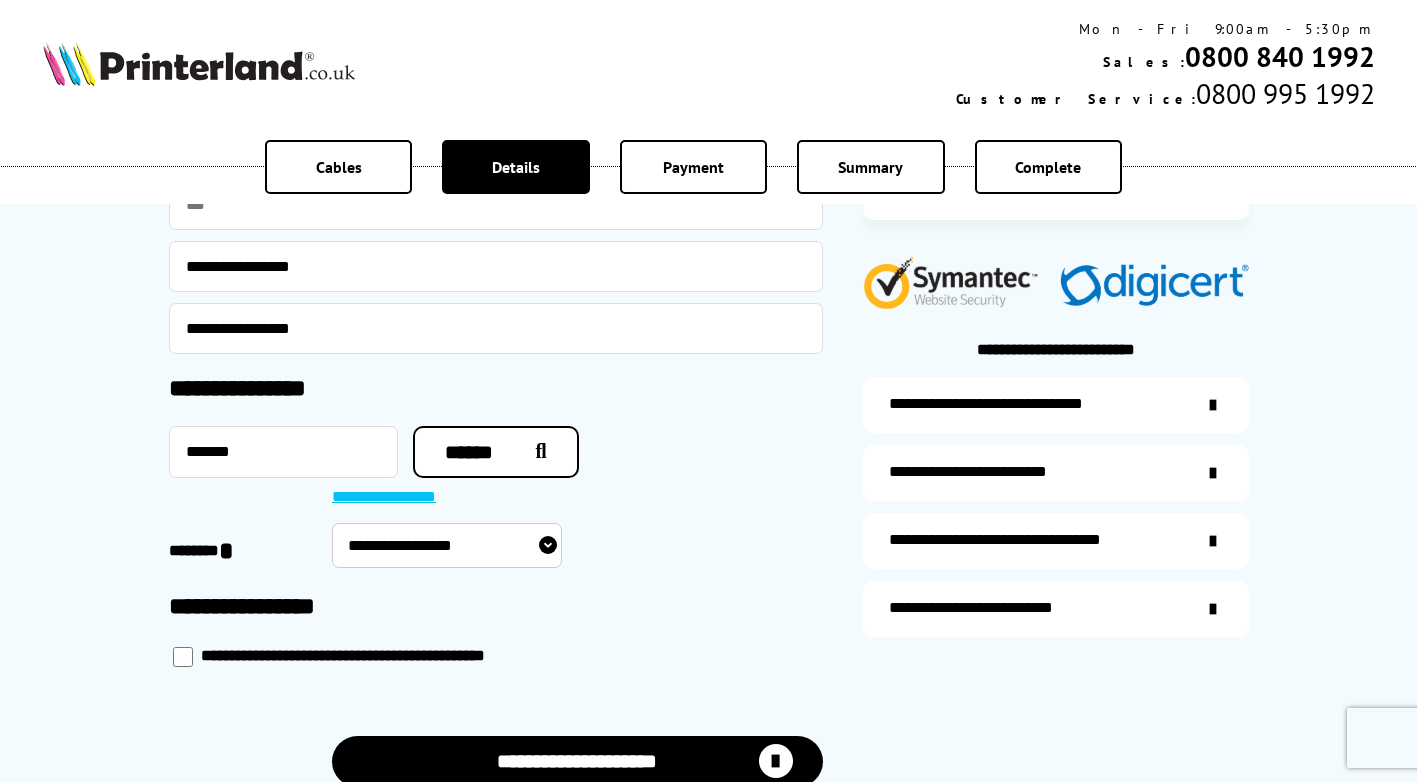 click on "**********" at bounding box center [447, 545] 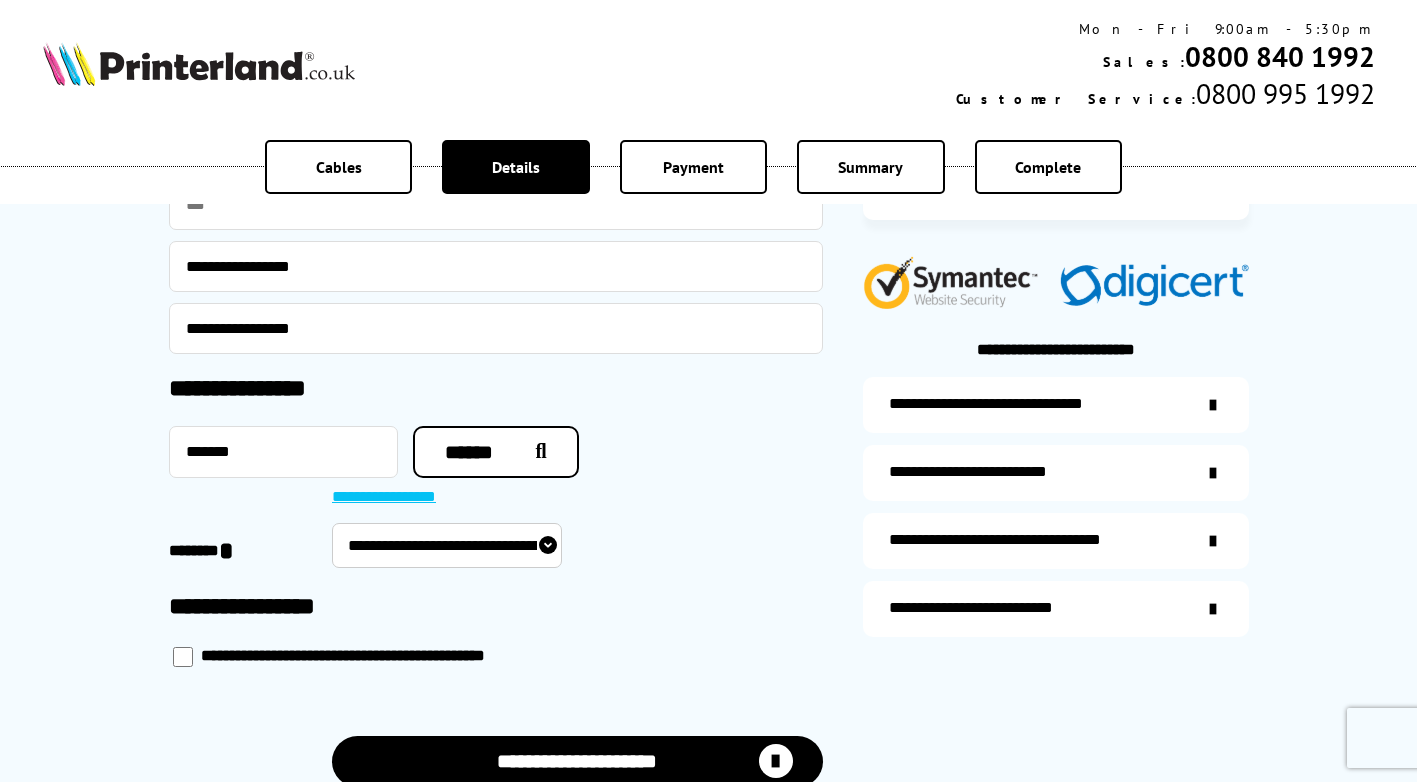 click on "**********" at bounding box center (447, 545) 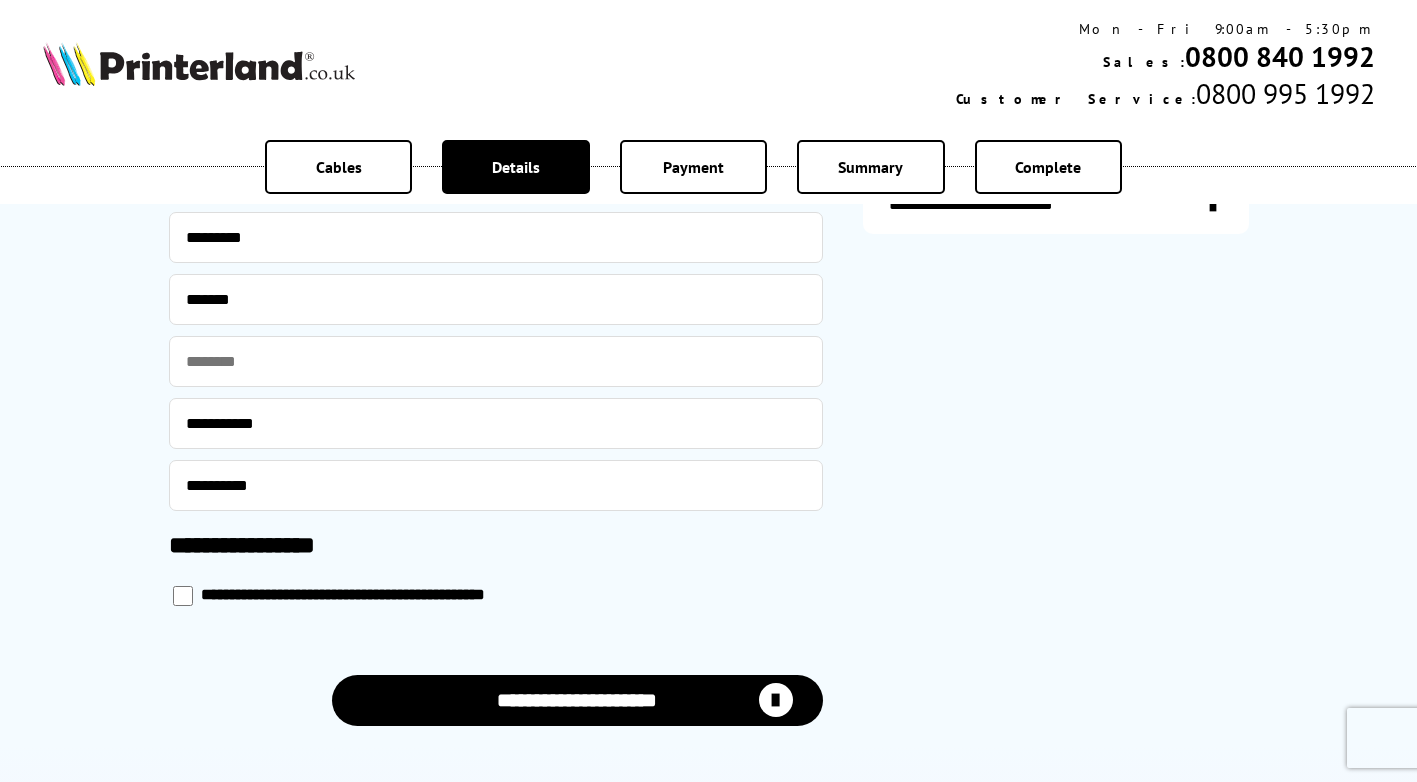scroll, scrollTop: 900, scrollLeft: 0, axis: vertical 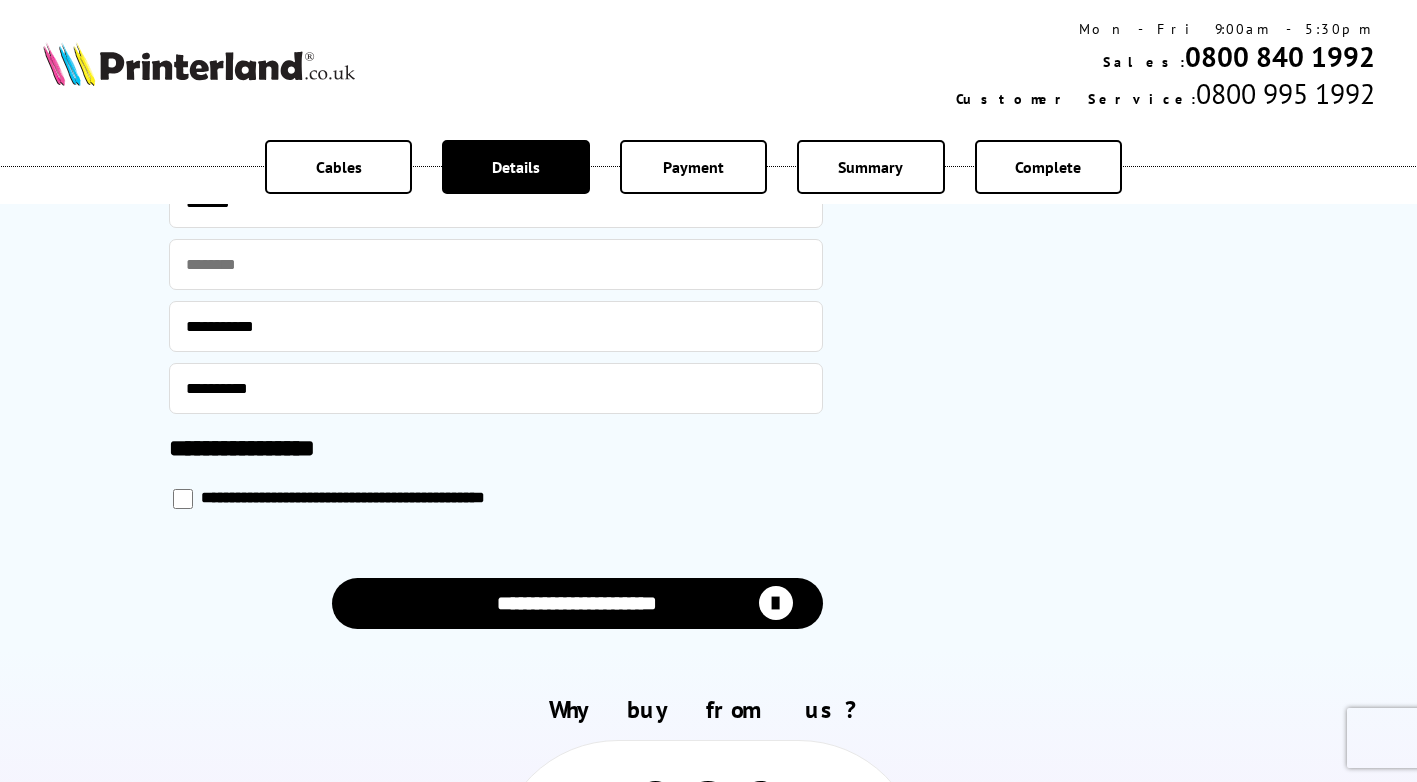 click on "**********" at bounding box center [577, 603] 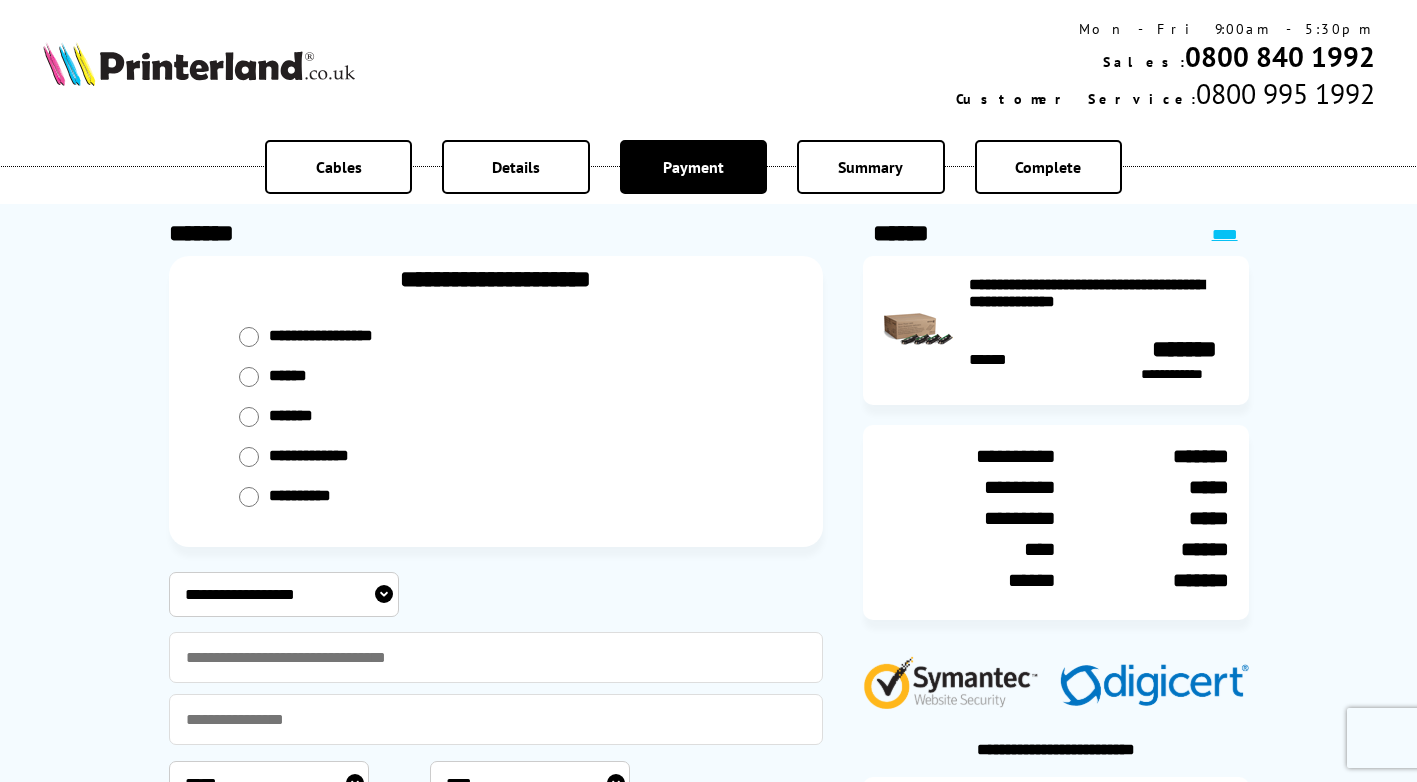 scroll, scrollTop: 0, scrollLeft: 0, axis: both 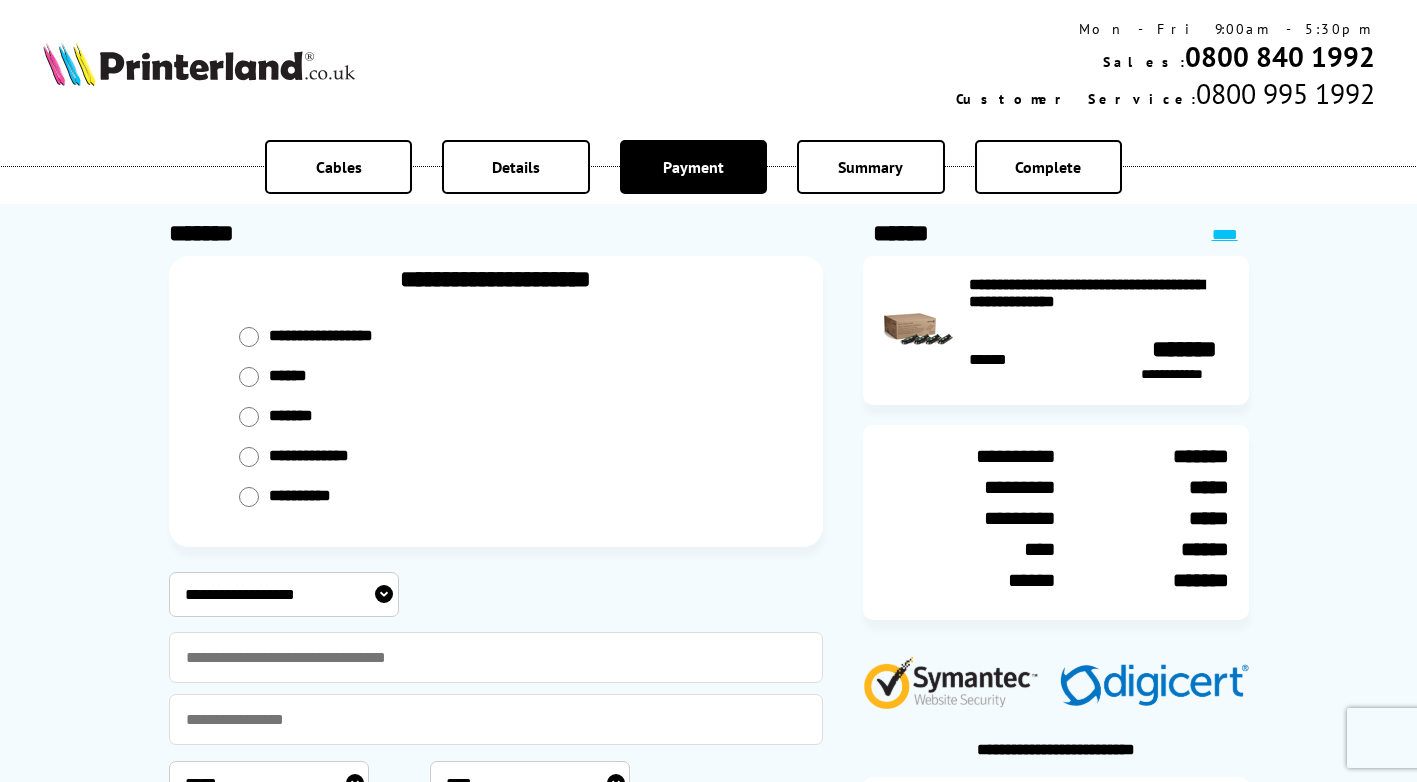 click on "**********" at bounding box center [284, 594] 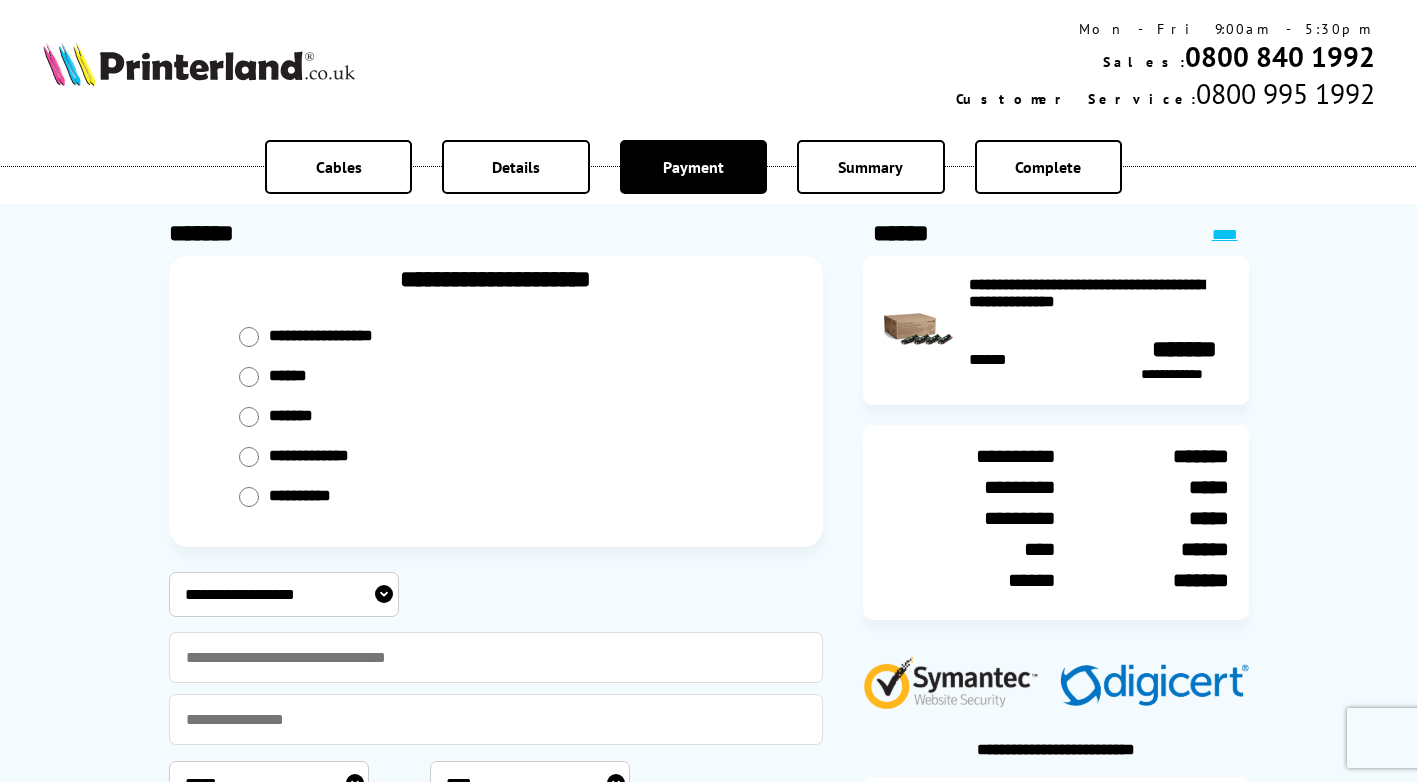 select on "**********" 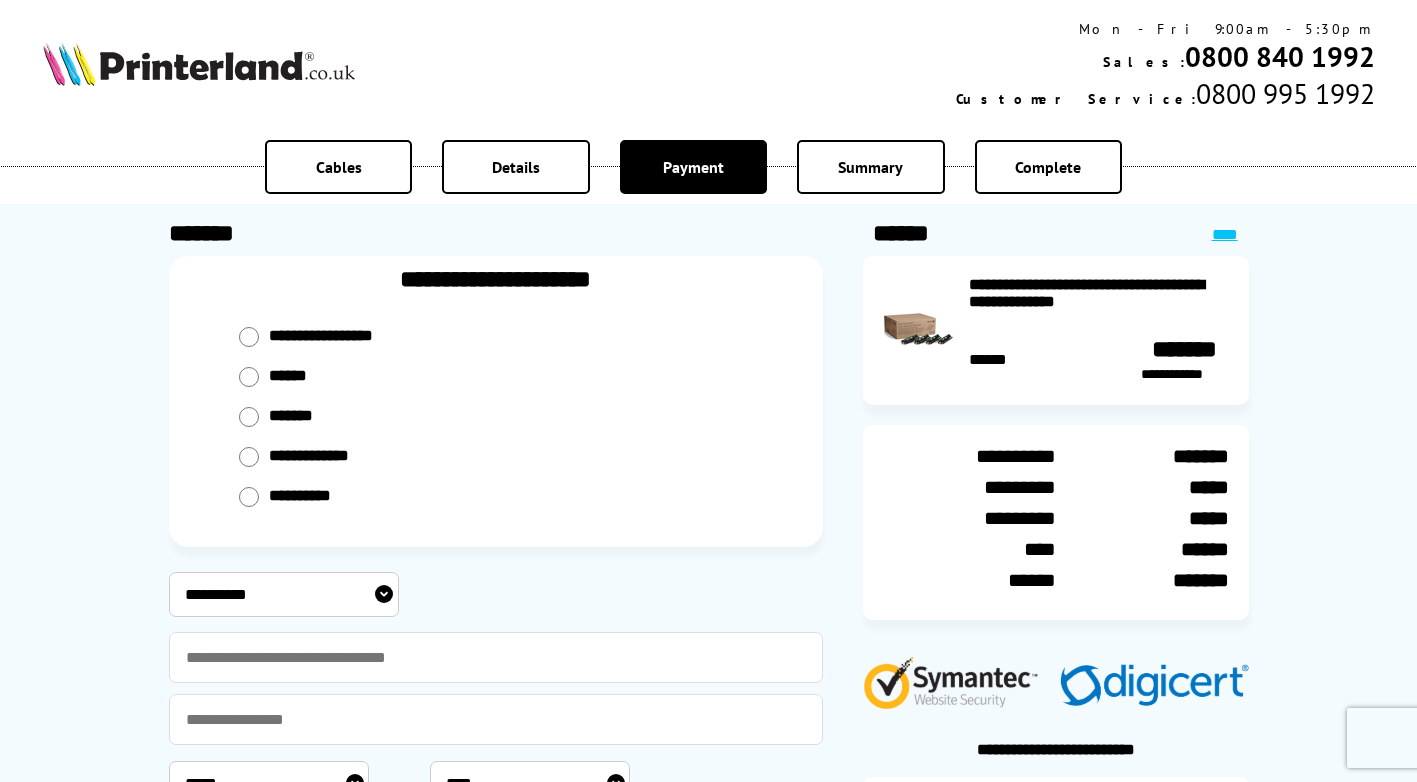 click on "**********" at bounding box center [284, 594] 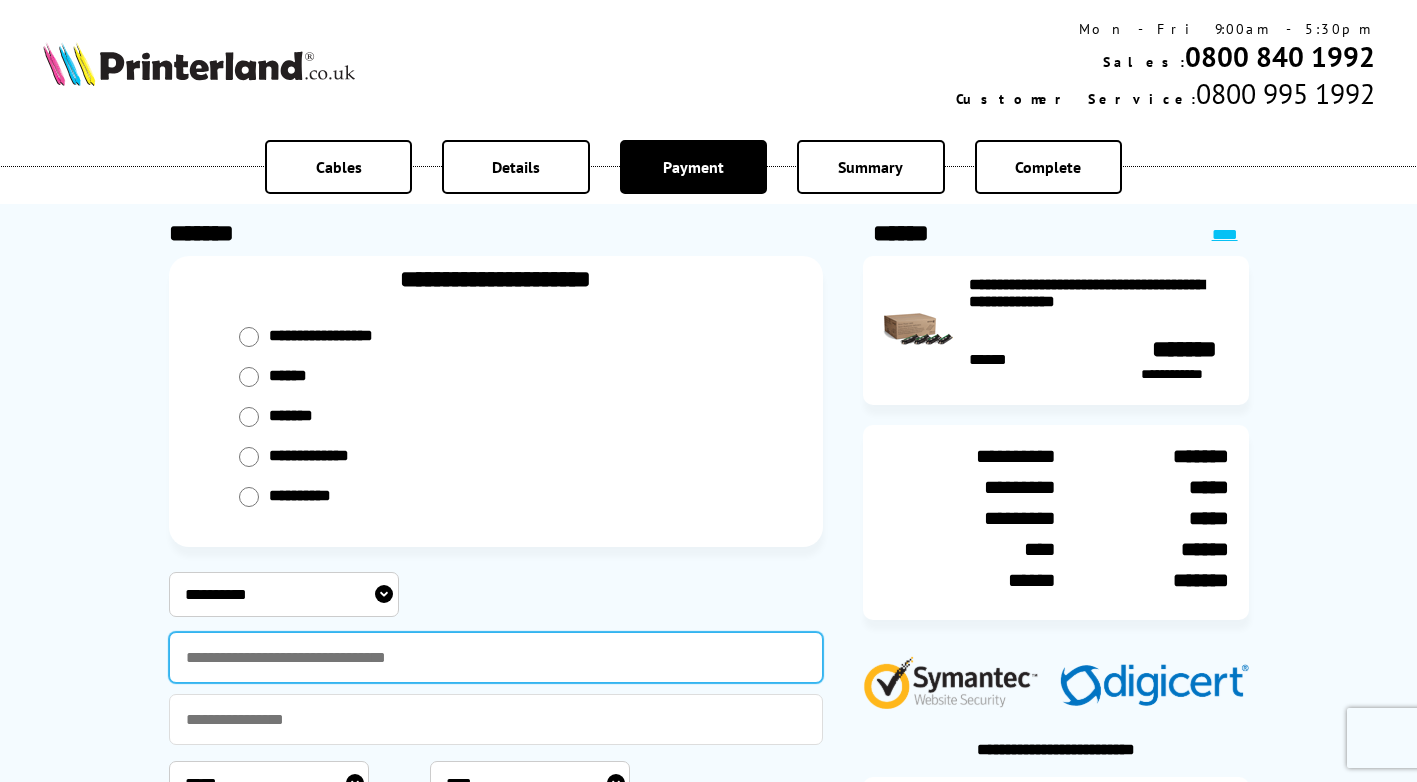 click at bounding box center [496, 657] 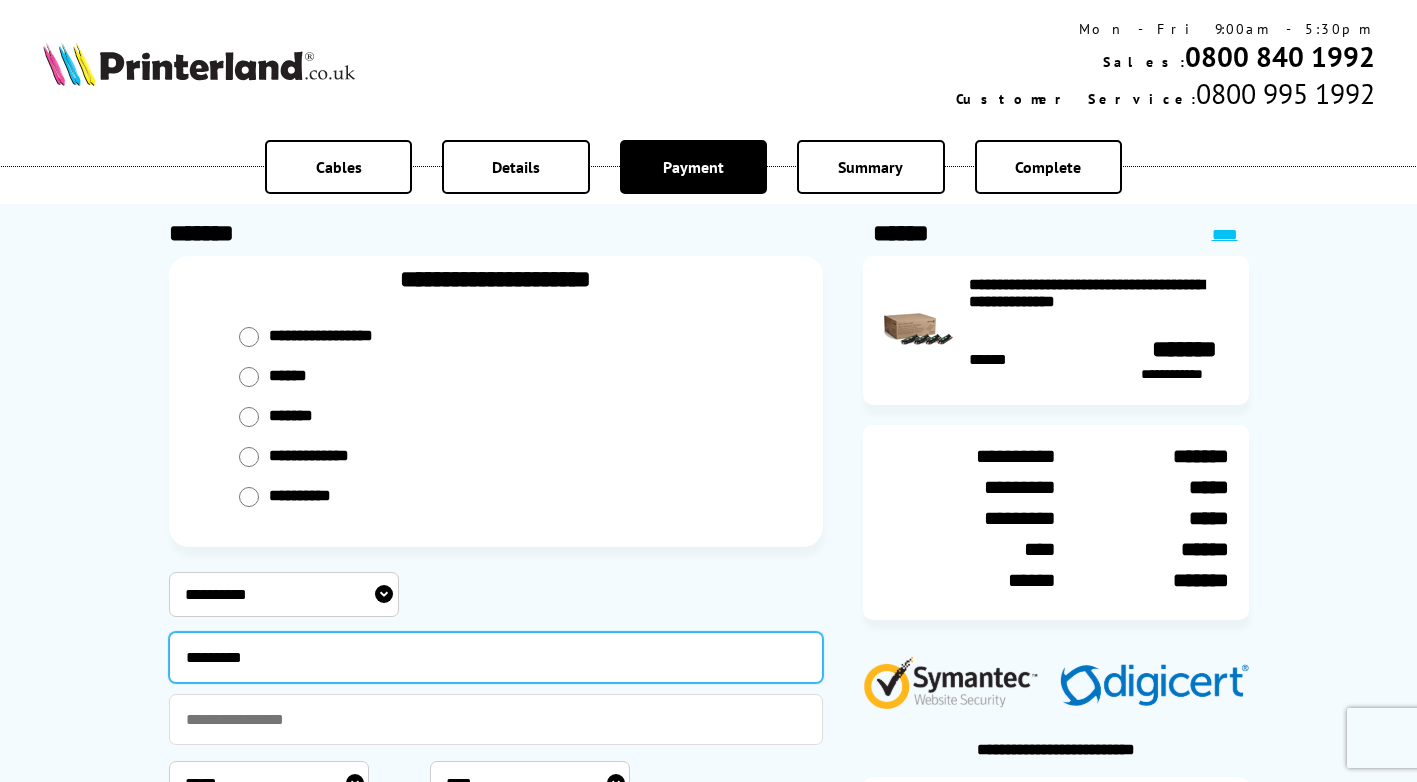 type on "*********" 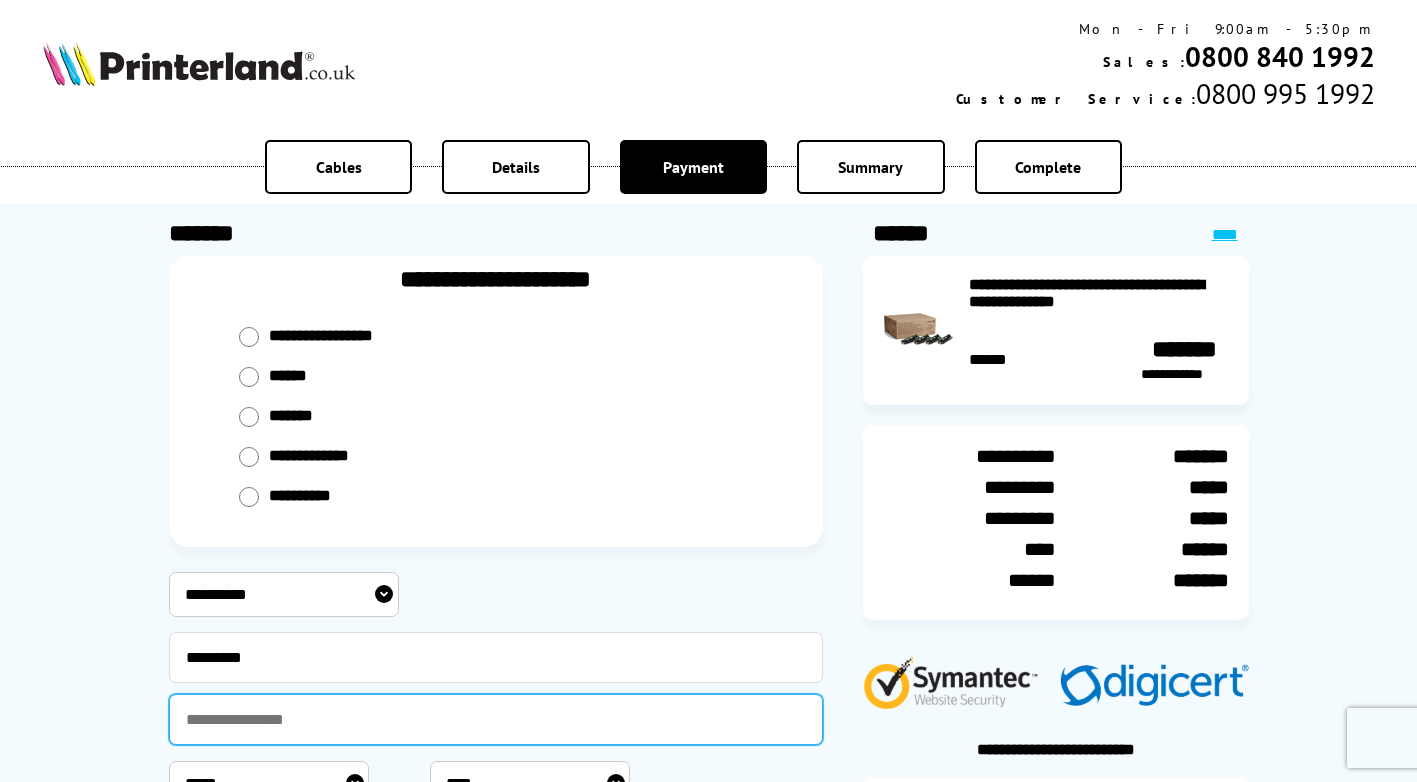 click at bounding box center (496, 719) 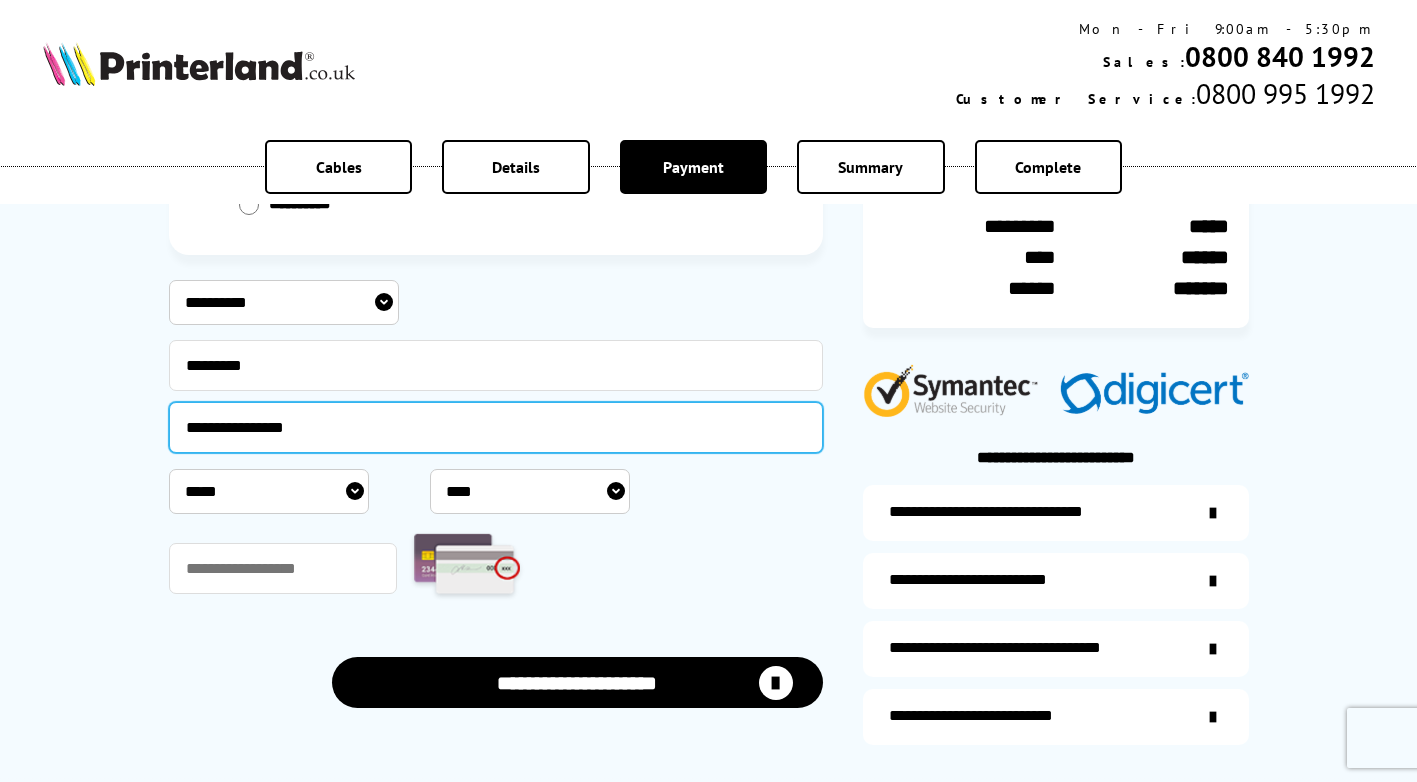 scroll, scrollTop: 300, scrollLeft: 0, axis: vertical 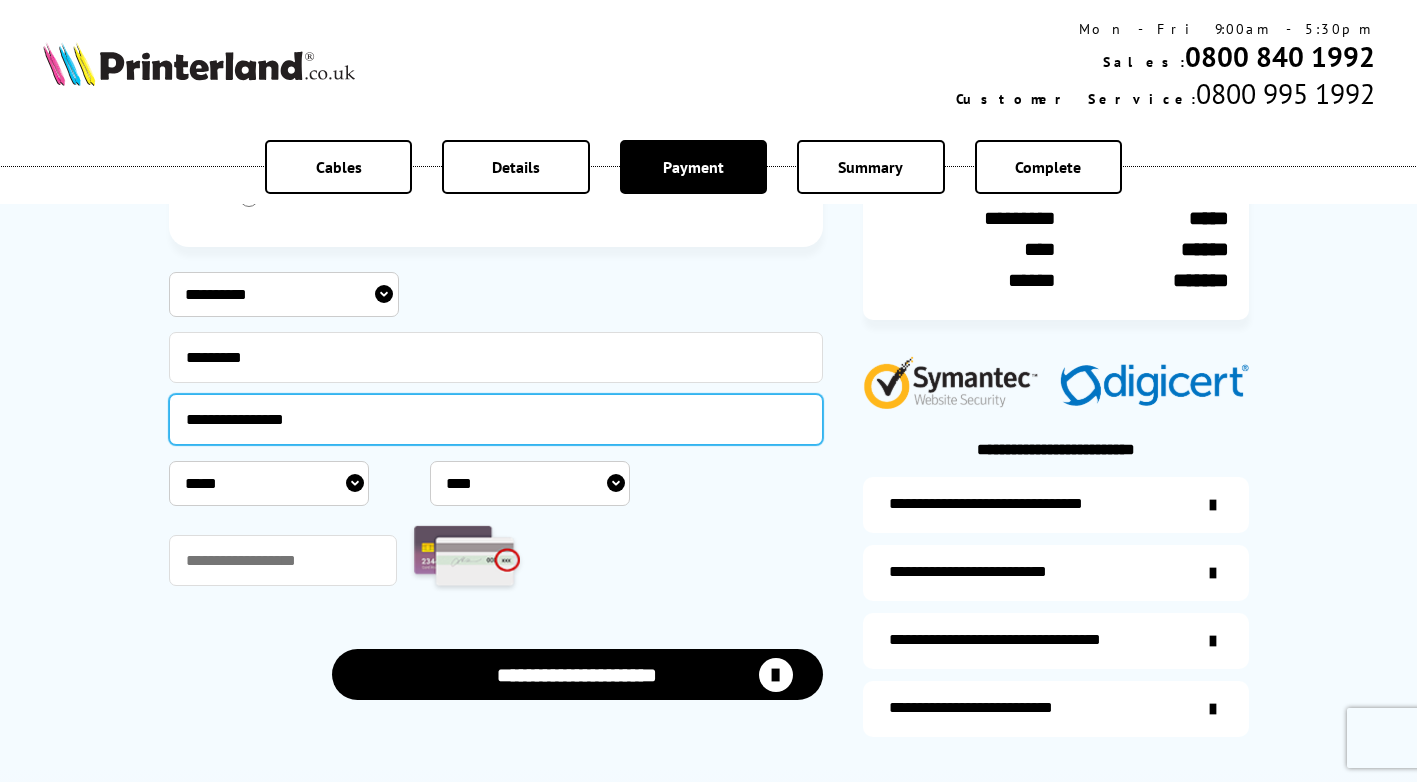 type on "**********" 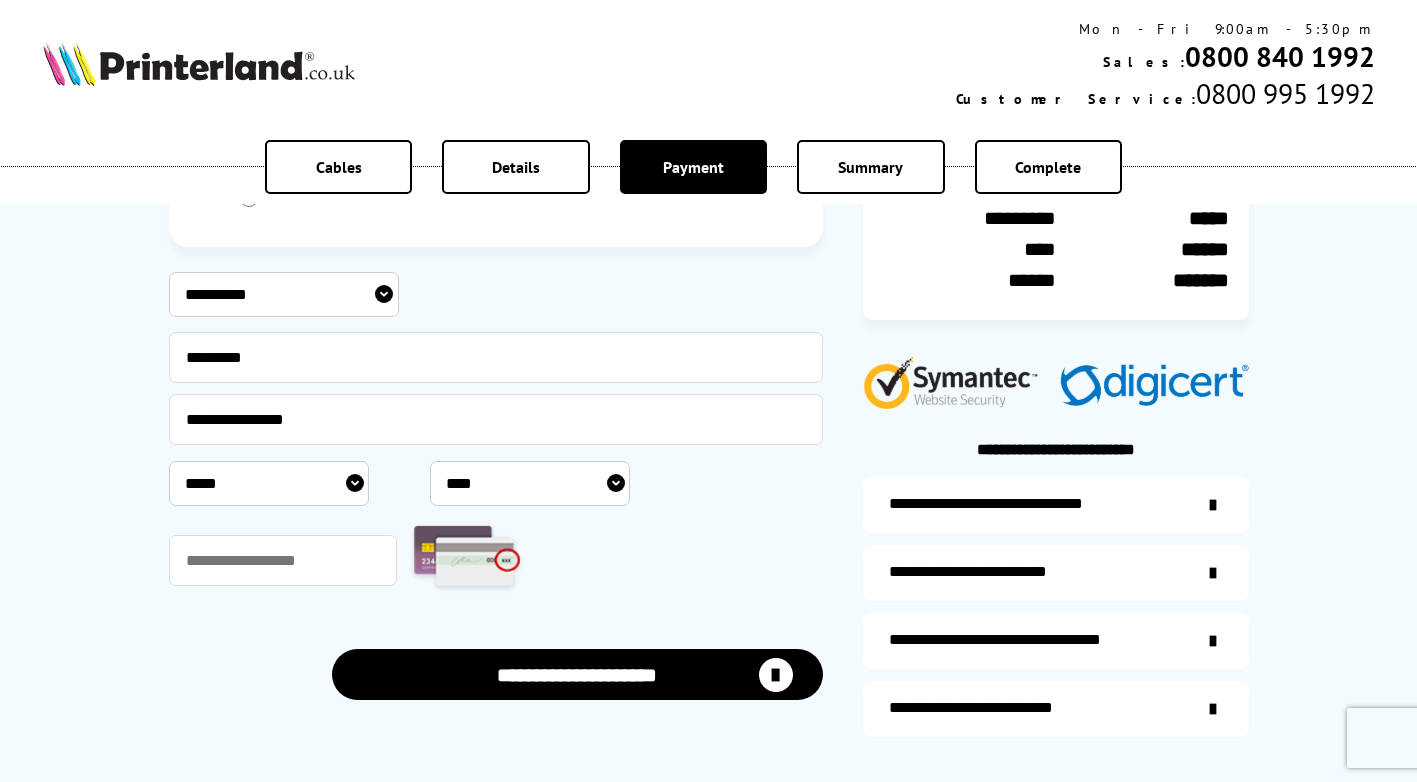 click on "*****
*
*
*
*
*
*
*
*
*
**
**
**" at bounding box center [269, 483] 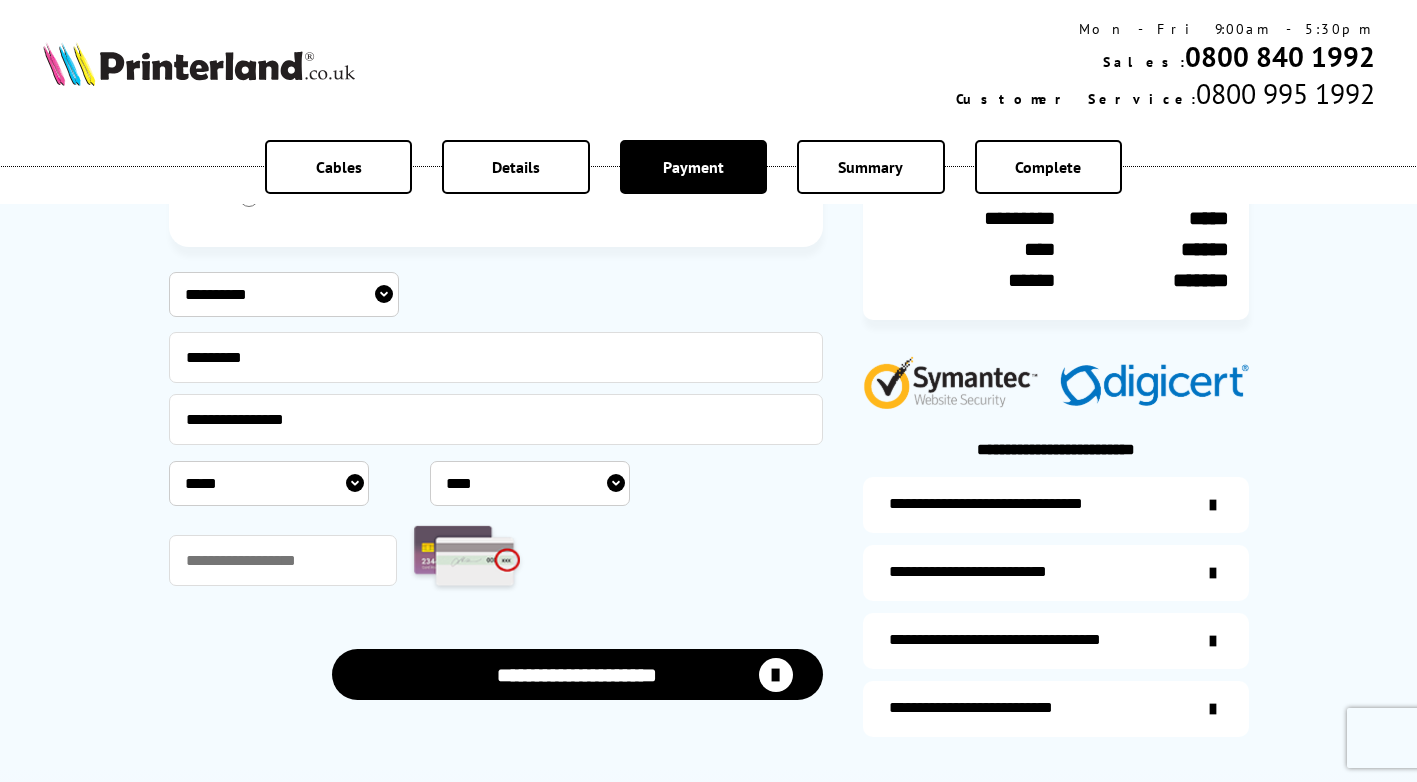 click on "Mon - Fri 9:00am - 5:30pm
Sales:  0800 840 1992
Customer Service:  0800 995 1992
Basket Total
£267.60
Secure checkout
Cables
Details
Payment
Summary
Complete" at bounding box center (708, 810) 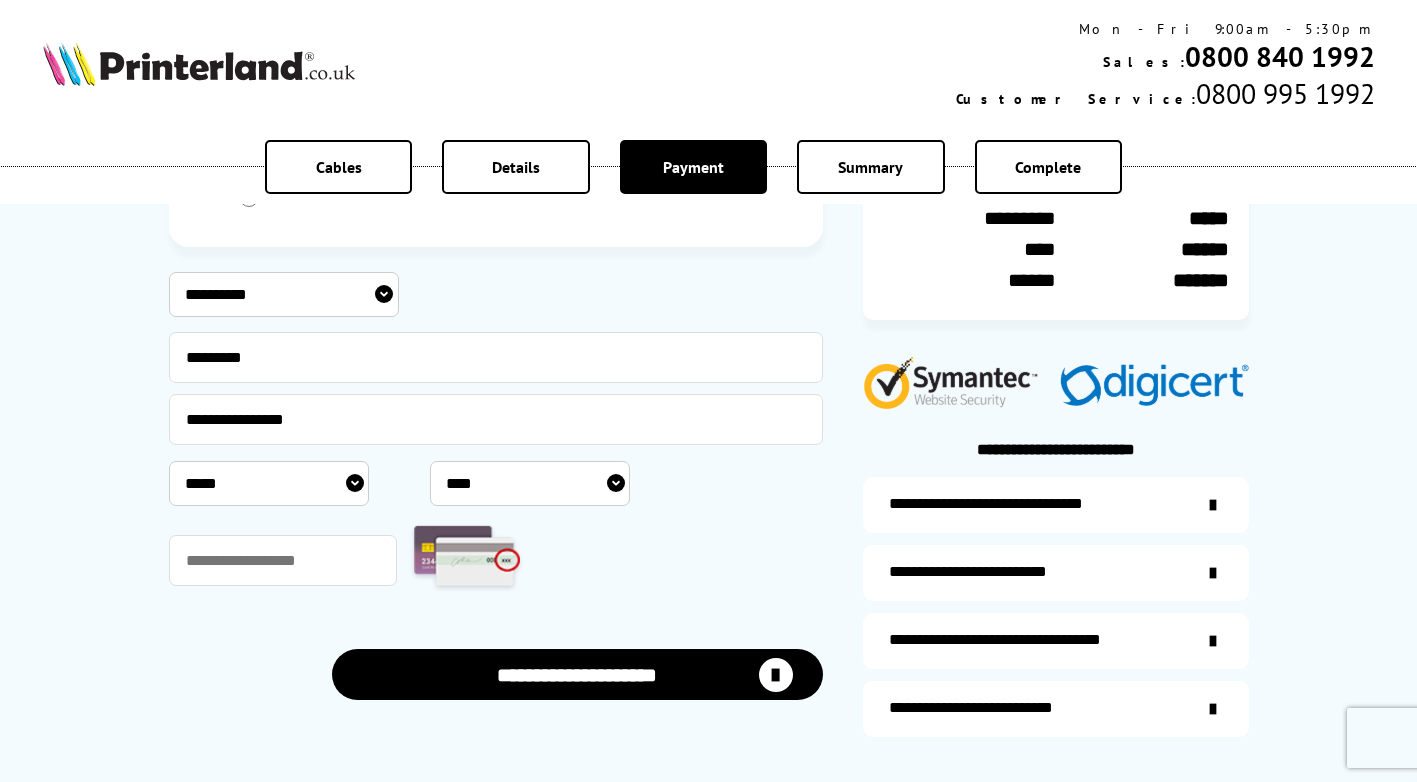 click on "*****
*
*
*
*
*
*
*
*
*
**
**
**" at bounding box center [269, 483] 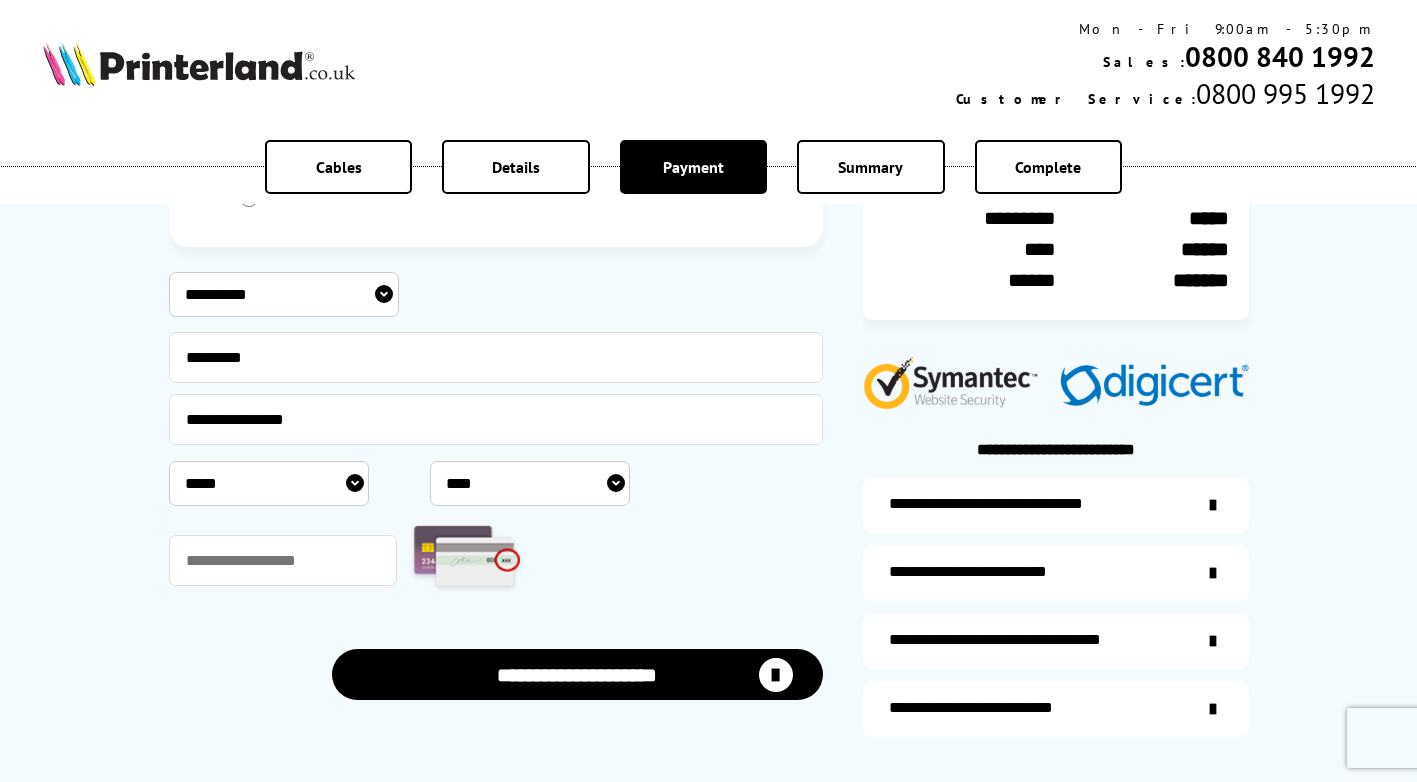 click on "*****
*
*
*
*
*
*
*
*
*
**
**
**" at bounding box center (269, 483) 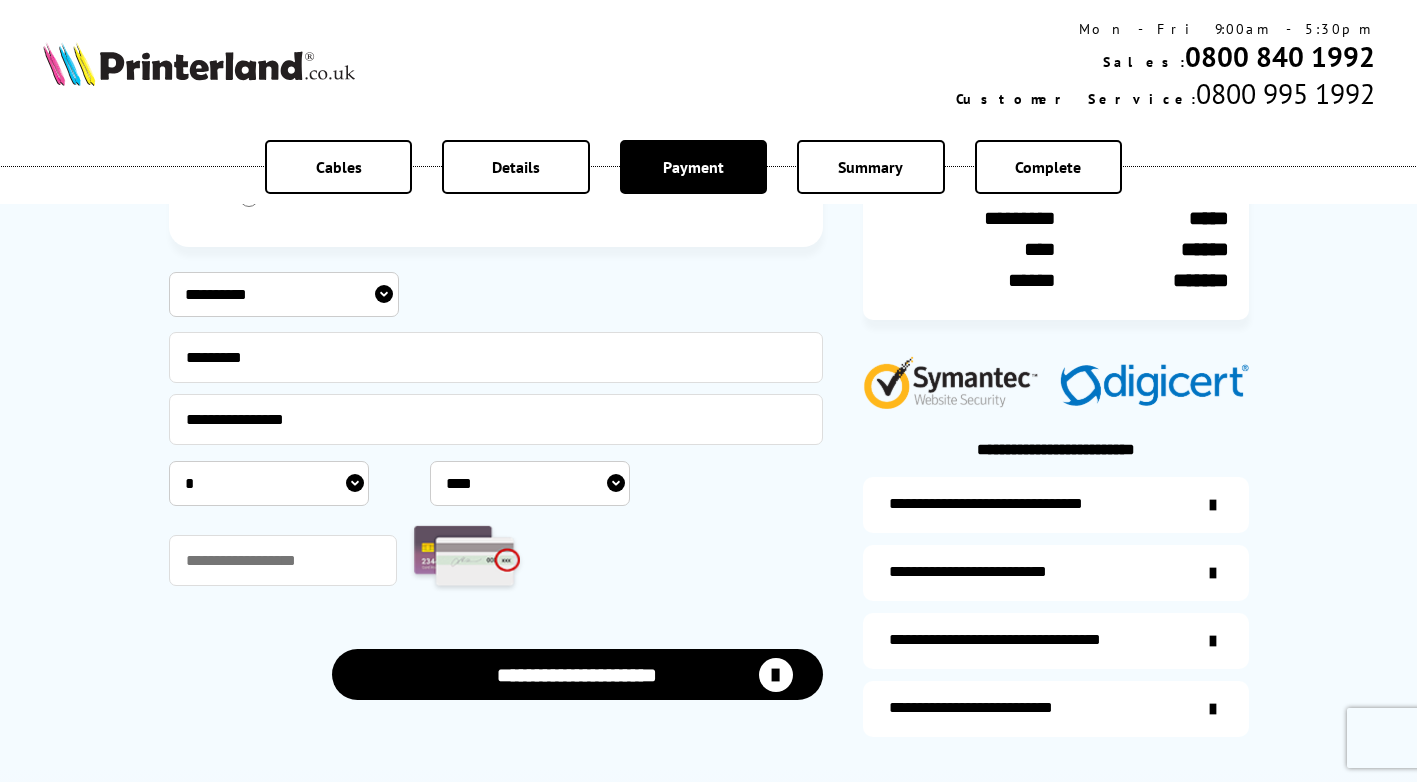 click on "****
****
****
****
****
****
****
****
****
****
****
****
****
****
****
****
****
****
****
****
****
****" at bounding box center [530, 483] 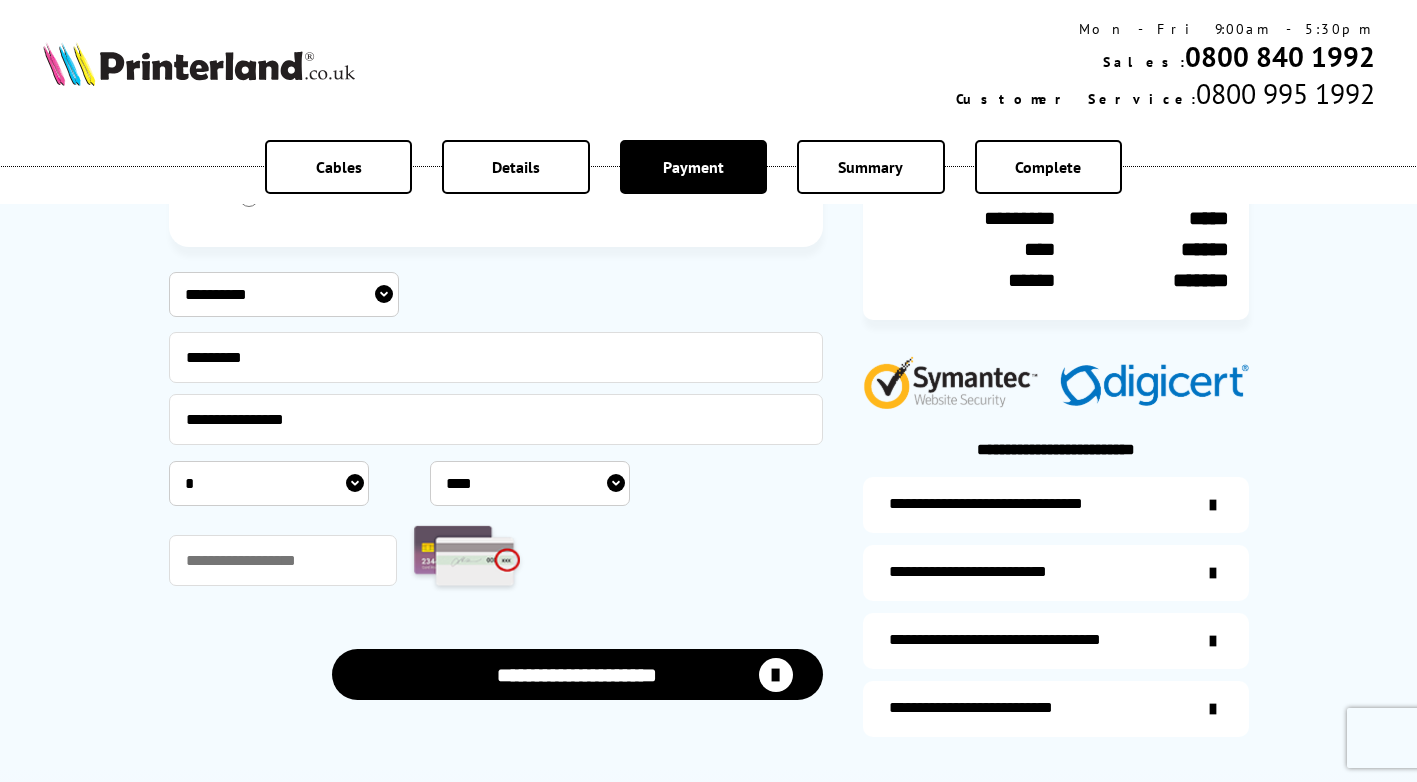 click on "*****
*
*
*
*
*
*
*
*
*
**
**
**" at bounding box center [269, 483] 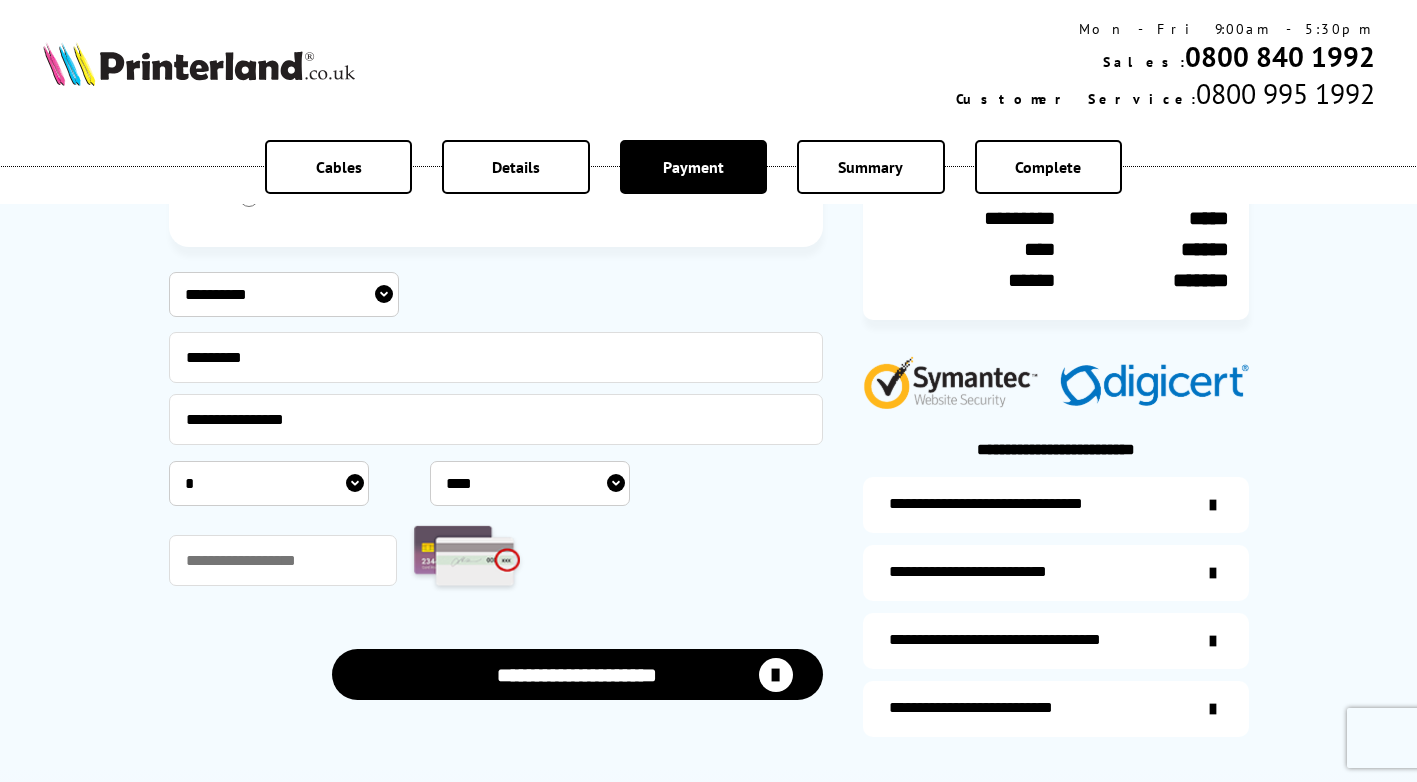 select on "*" 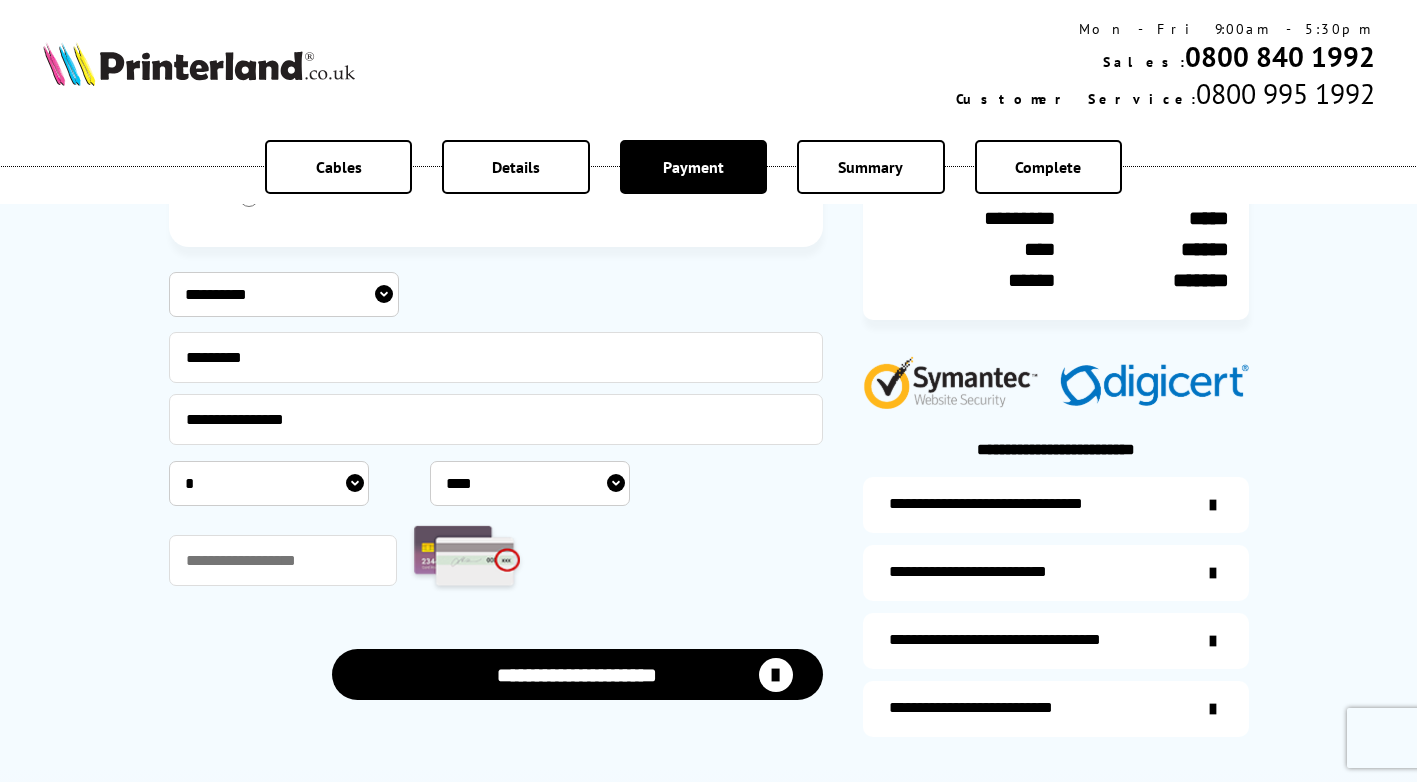 click on "****
****
****
****
****
****
****
****
****
****
****
****
****
****
****
****
****
****
****
****
****
****" at bounding box center (530, 483) 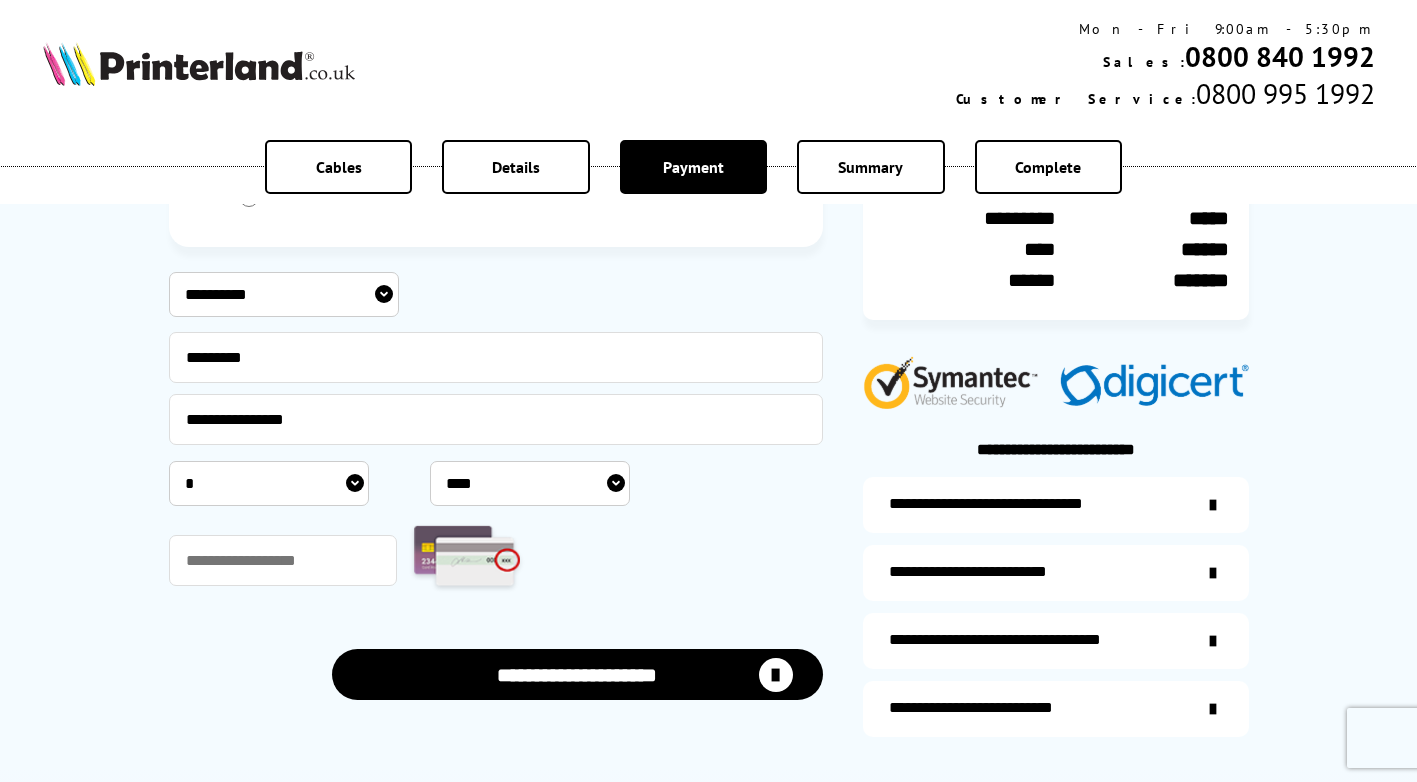 select on "****" 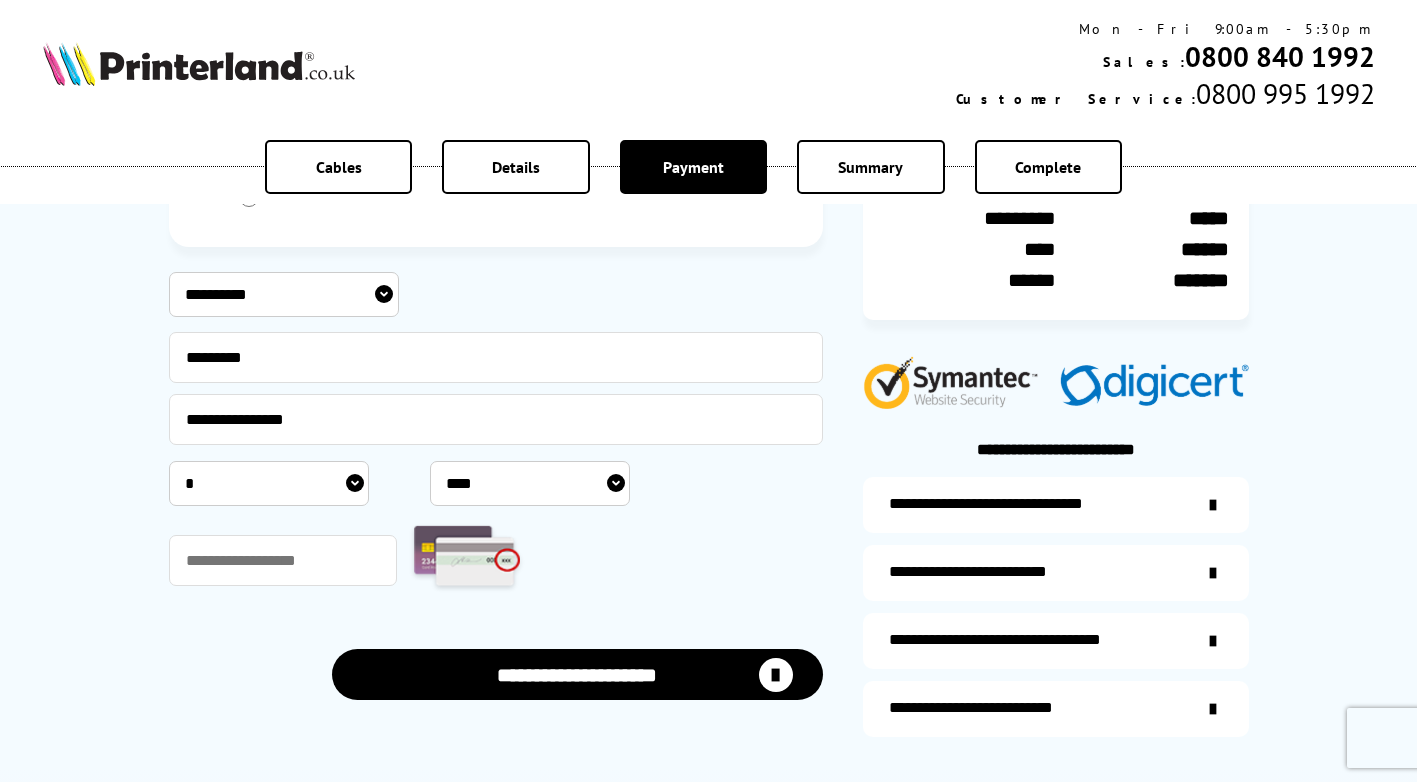 click on "****
****
****
****
****
****
****
****
****
****
****
****
****
****
****
****
****
****
****
****
****
****" at bounding box center [530, 483] 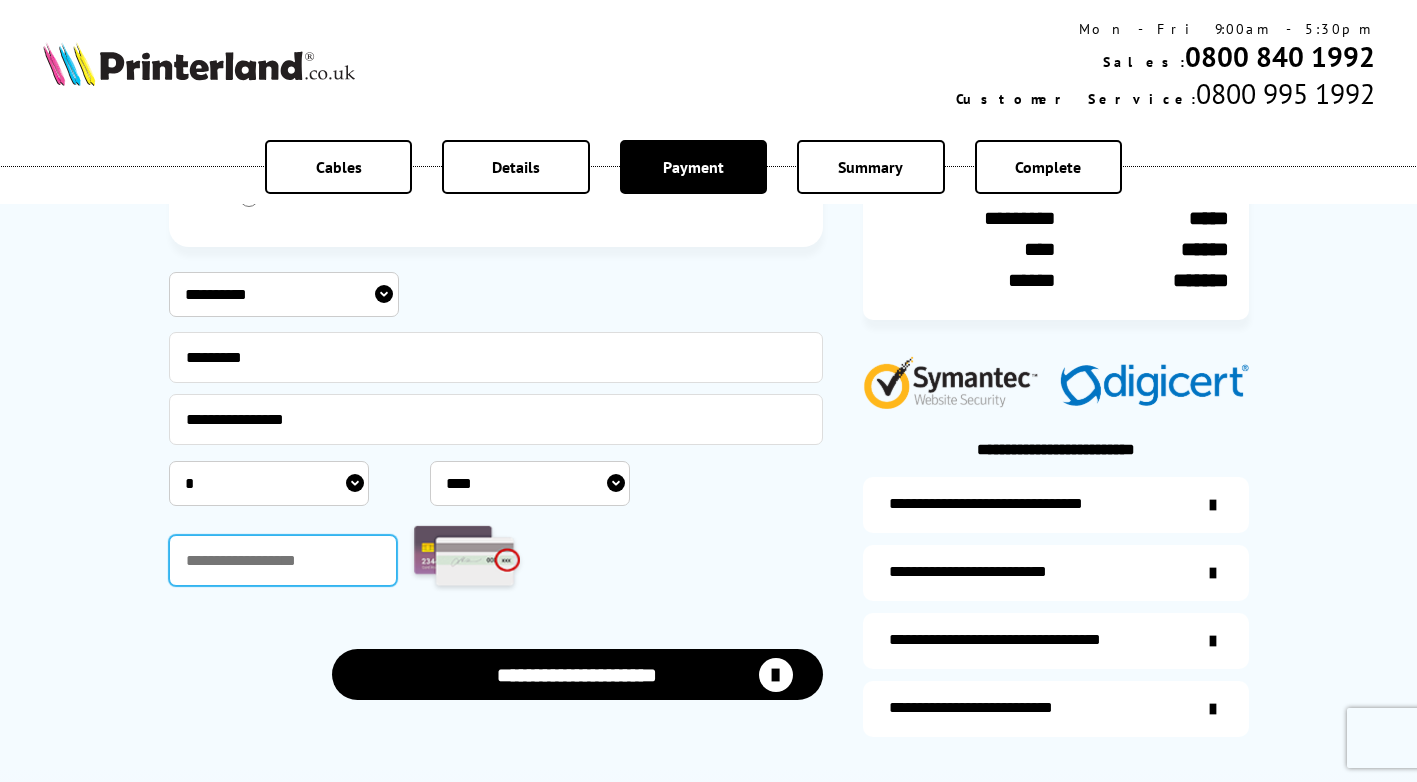 click at bounding box center (283, 560) 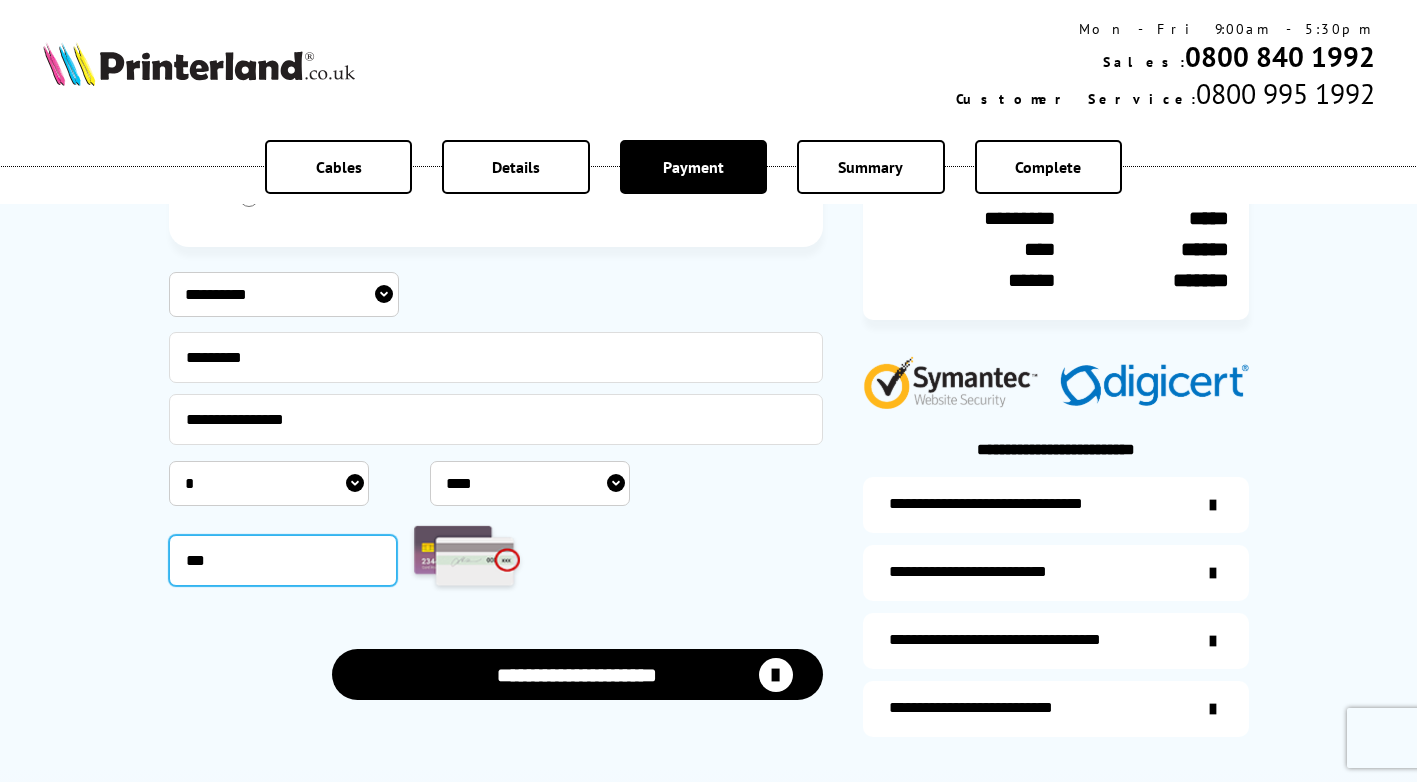 type on "***" 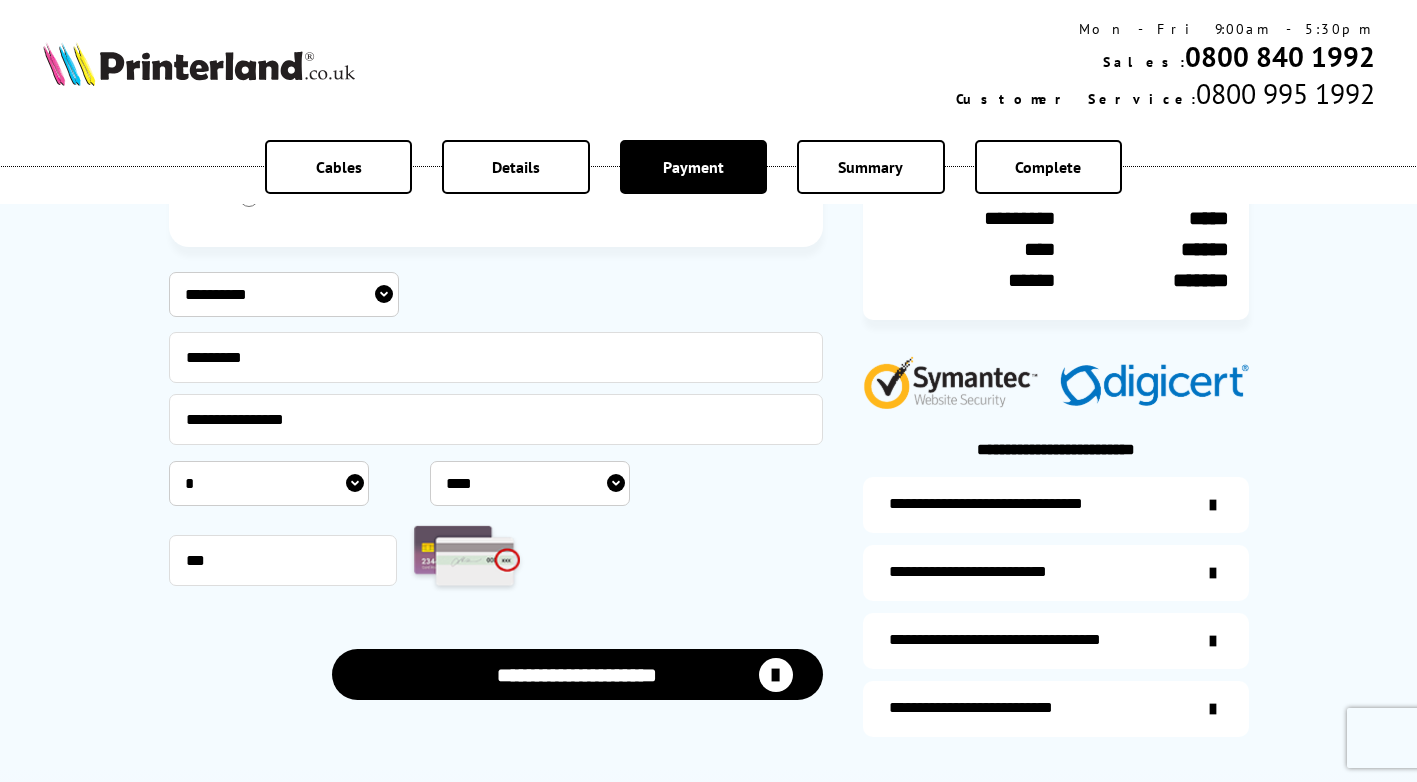 click on "**********" at bounding box center (577, 674) 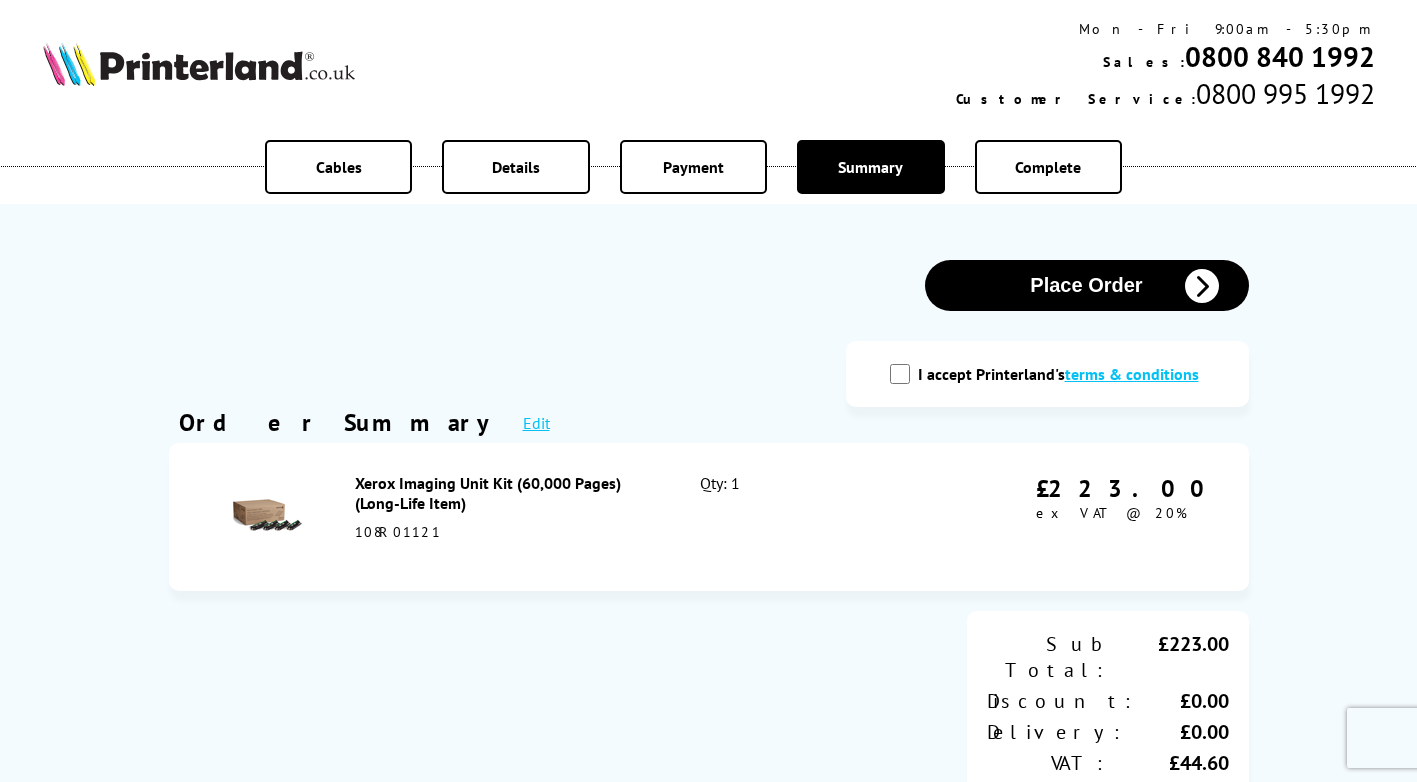 scroll, scrollTop: 0, scrollLeft: 0, axis: both 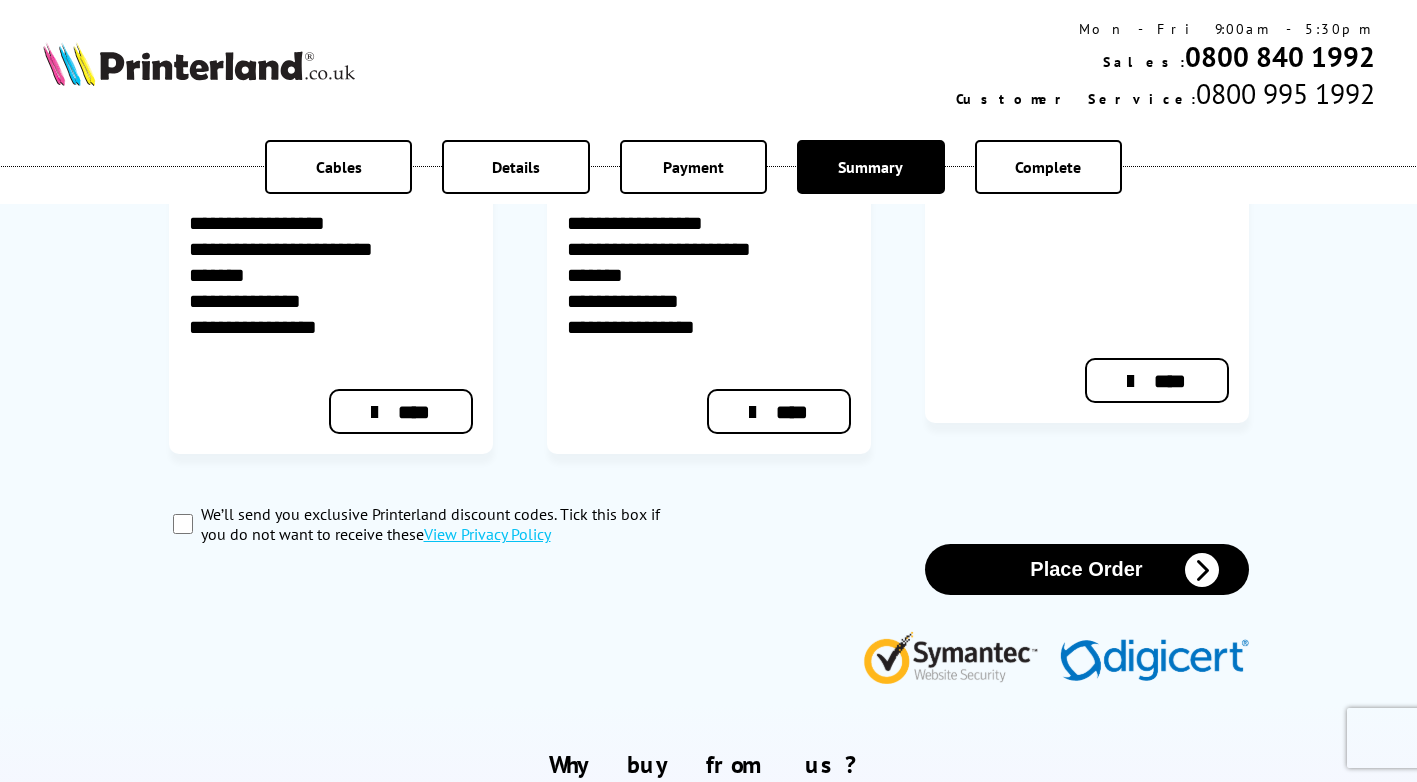 click on "Place Order" at bounding box center (1087, 569) 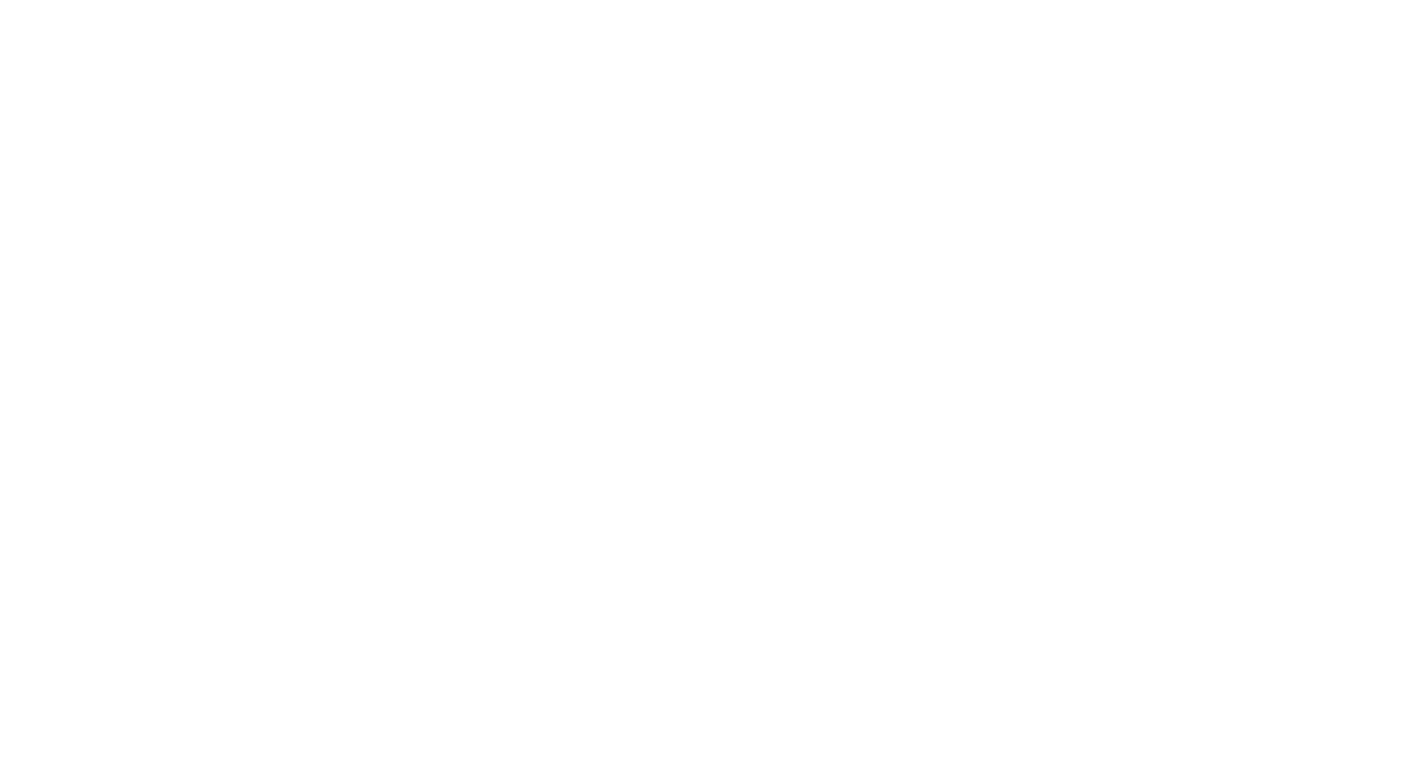 scroll, scrollTop: 0, scrollLeft: 0, axis: both 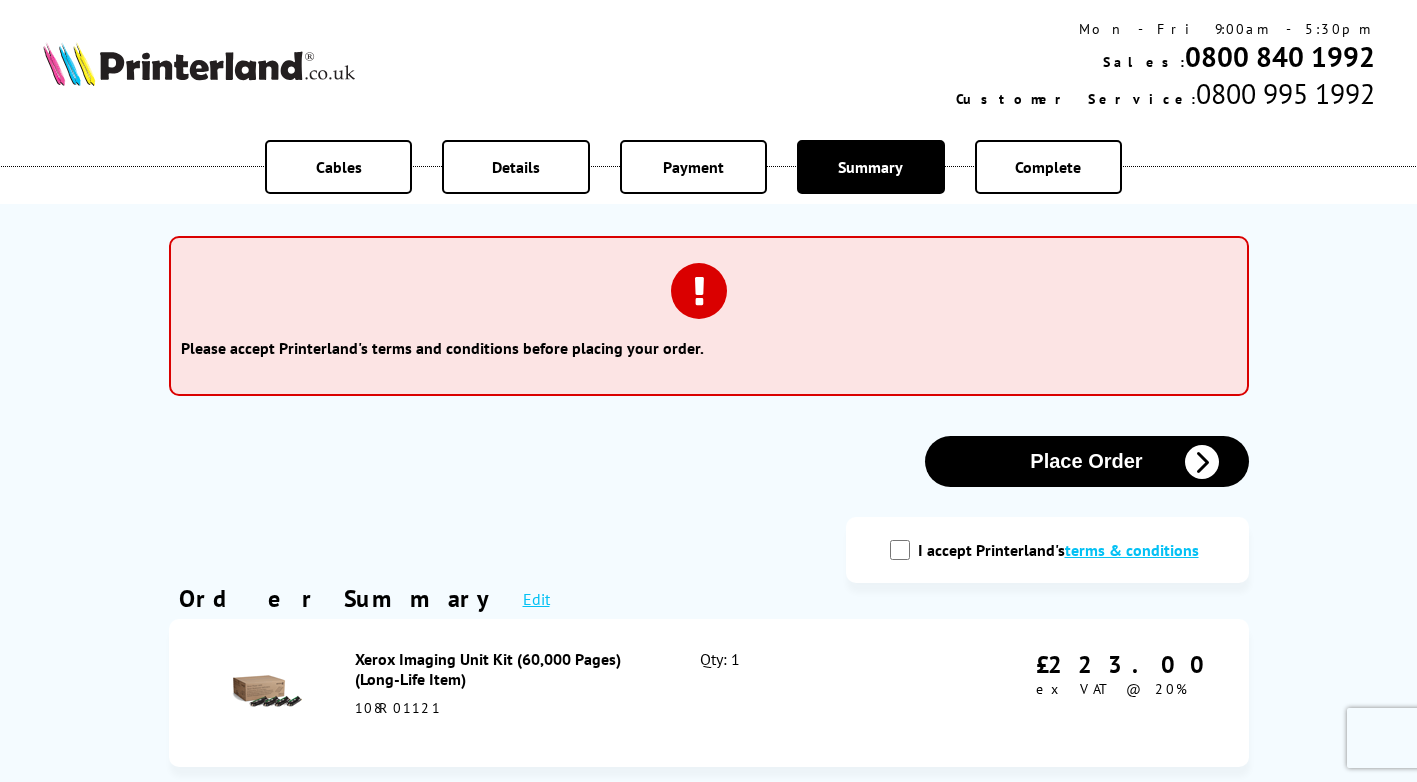 click on "I accept Printerland's  terms & conditions" at bounding box center (900, 550) 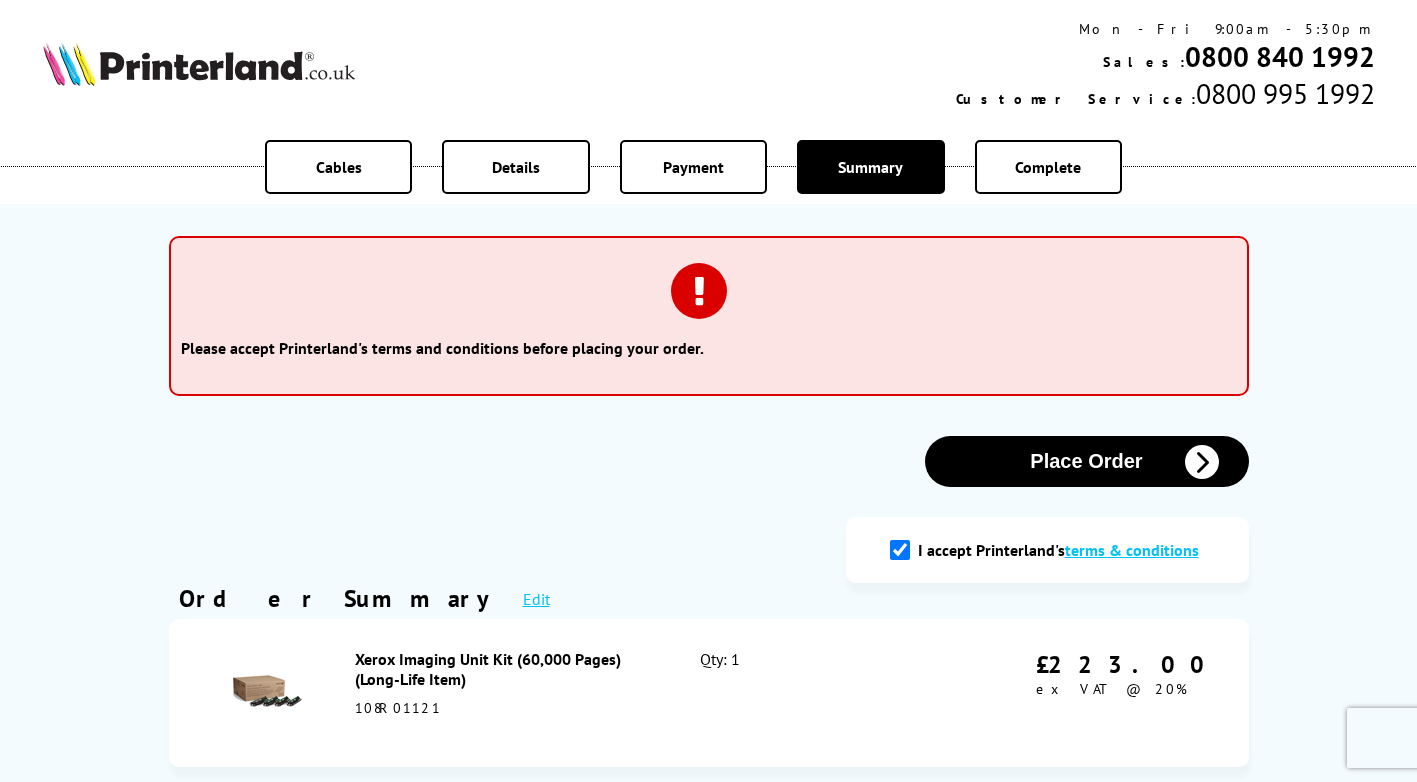click on "Place Order" at bounding box center (1087, 461) 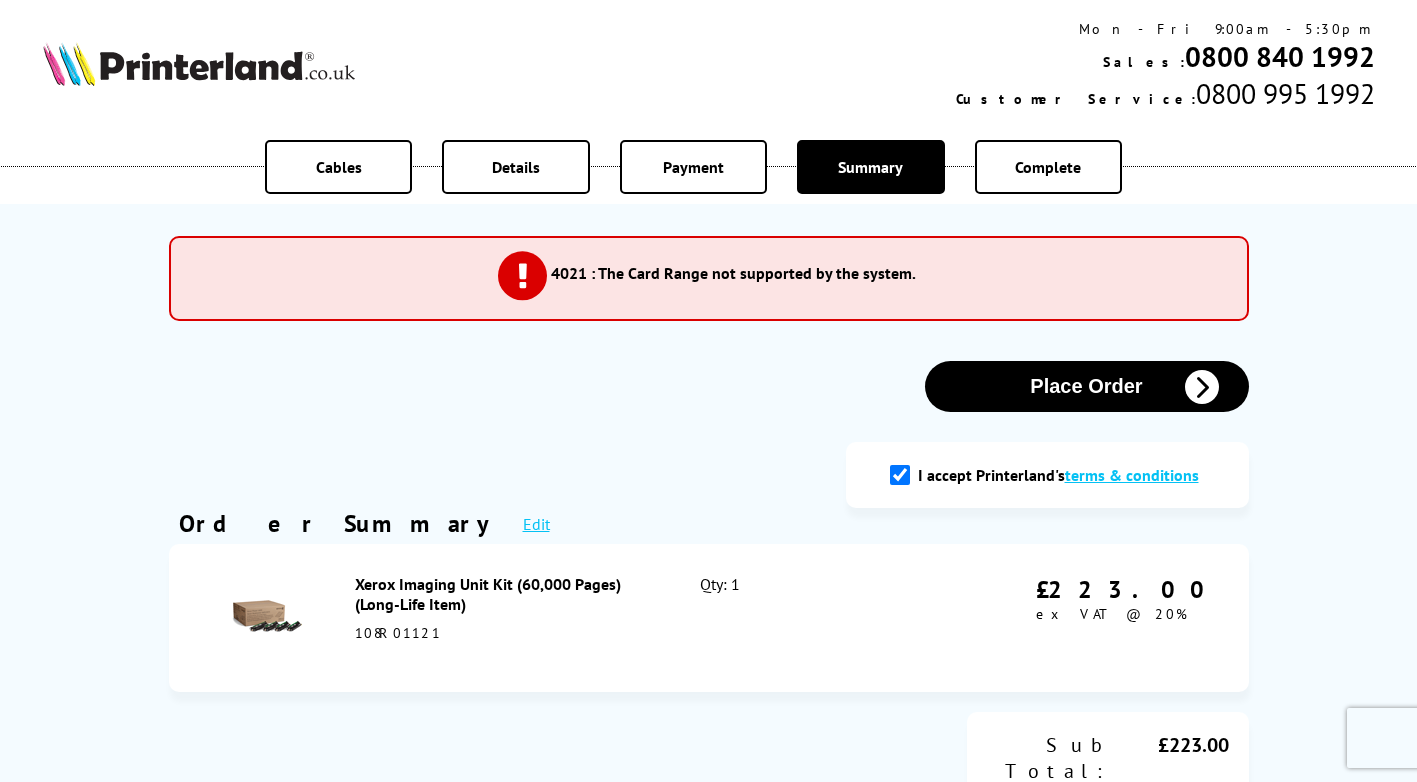 scroll, scrollTop: 0, scrollLeft: 0, axis: both 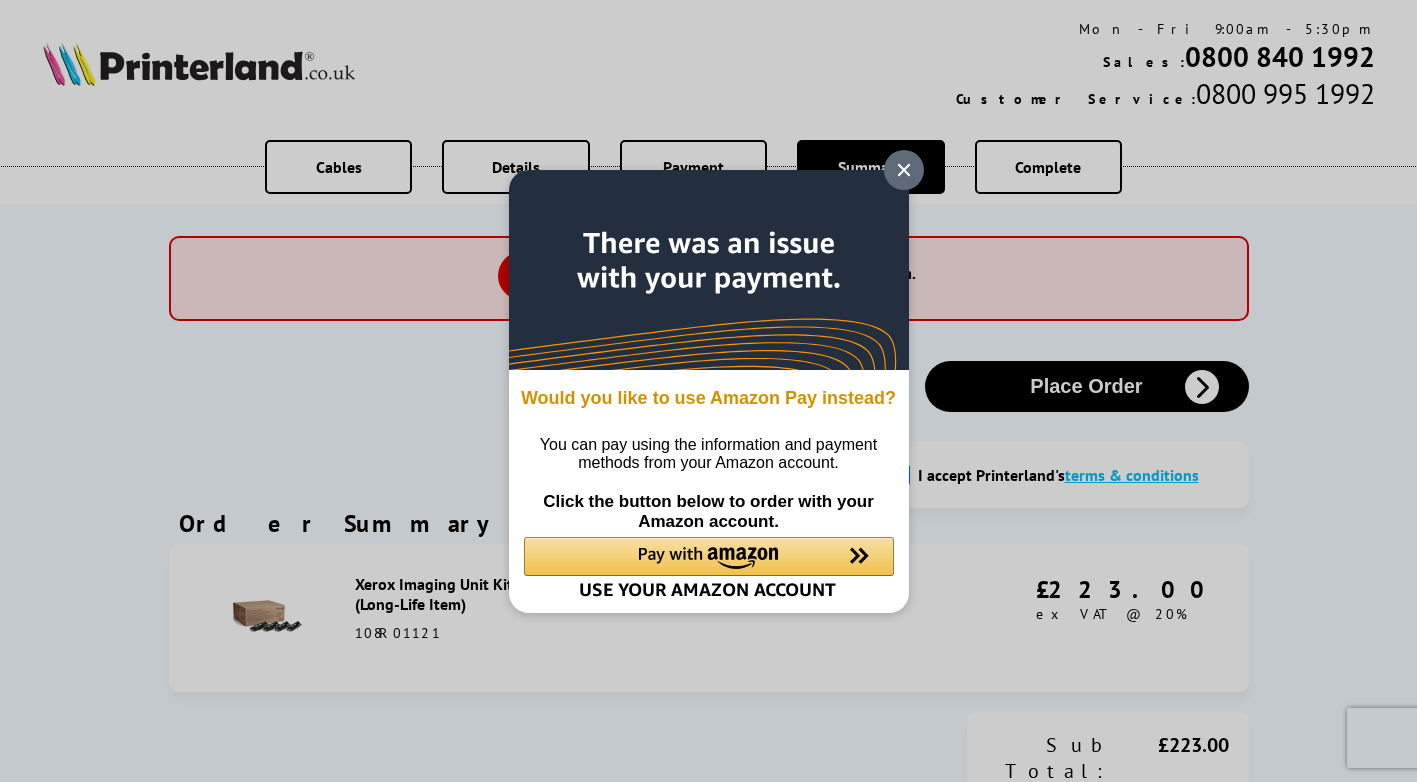 click 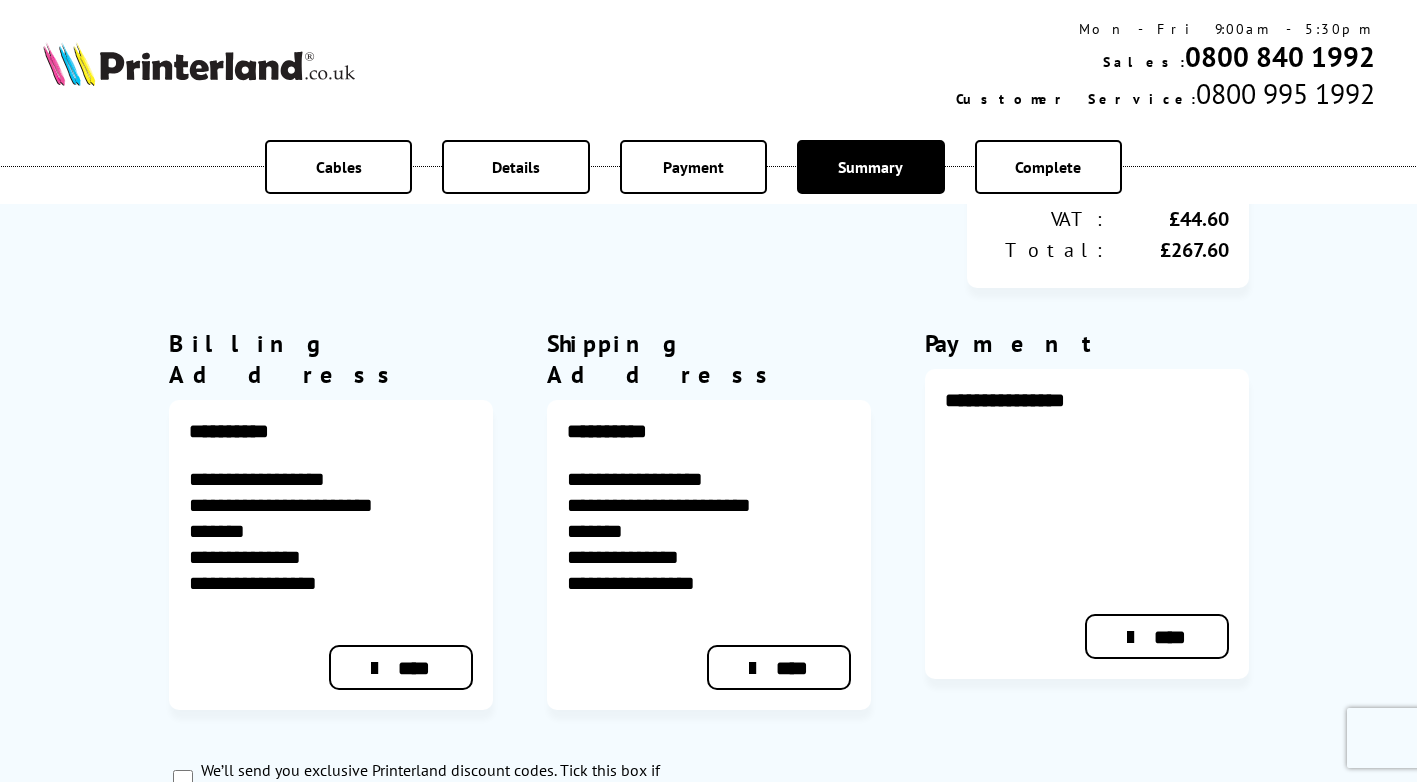 scroll, scrollTop: 600, scrollLeft: 0, axis: vertical 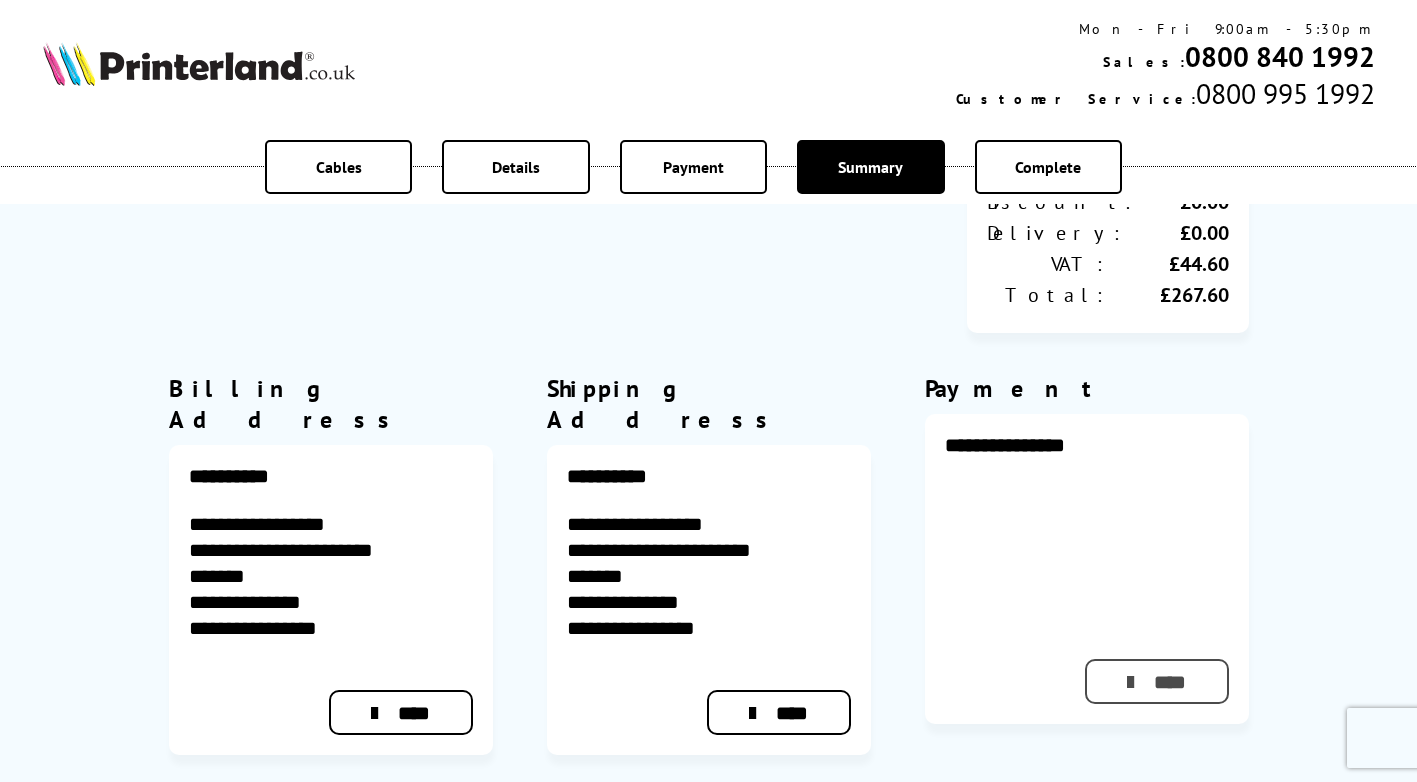 click on "****" at bounding box center [1156, 681] 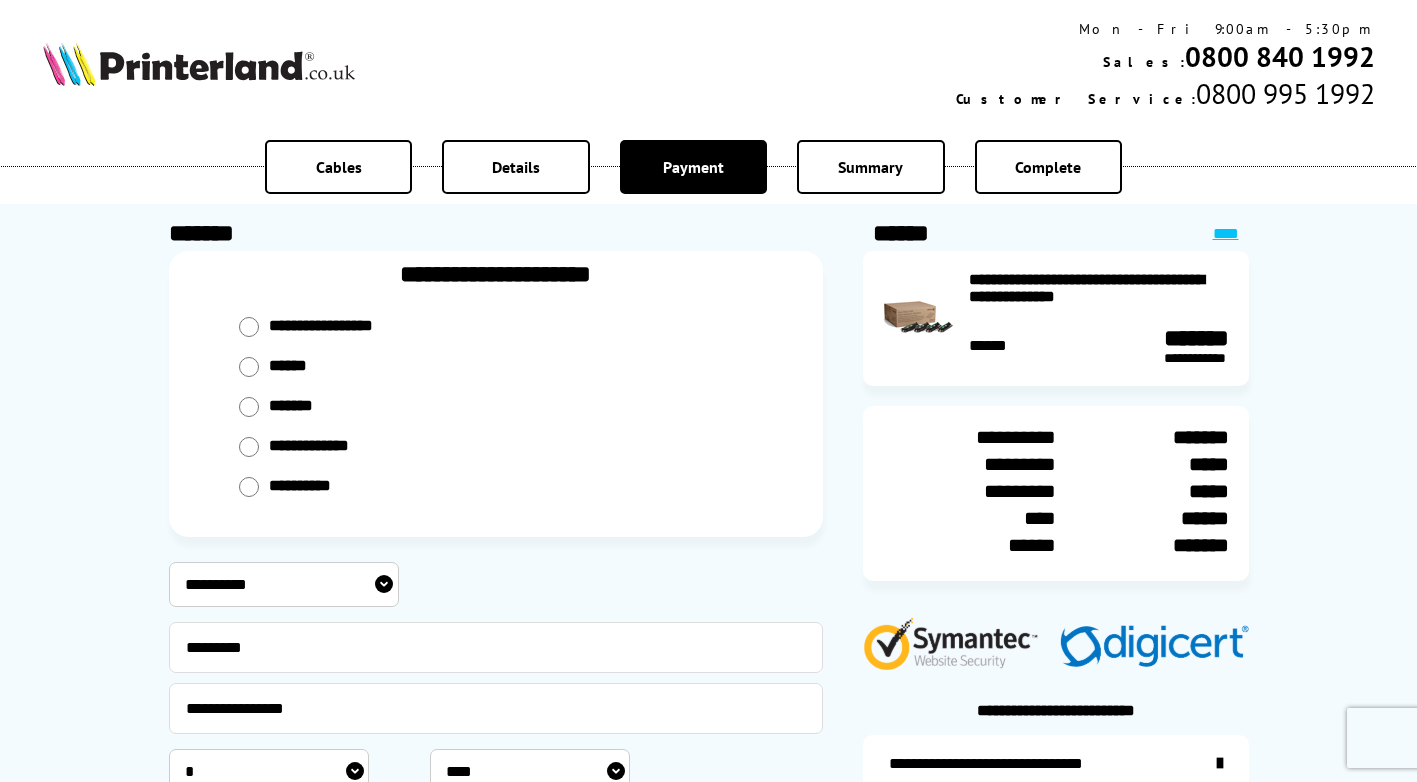 select on "**********" 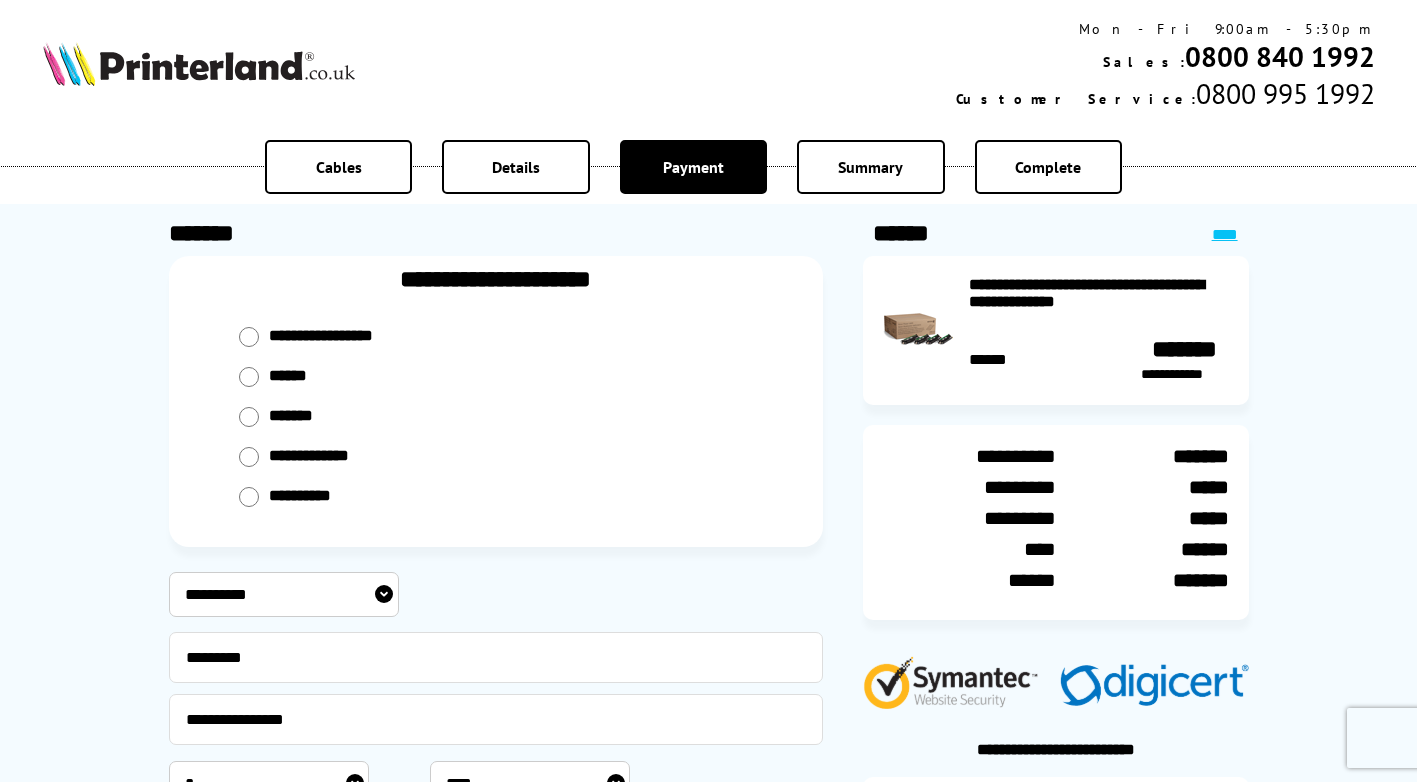 scroll, scrollTop: 0, scrollLeft: 0, axis: both 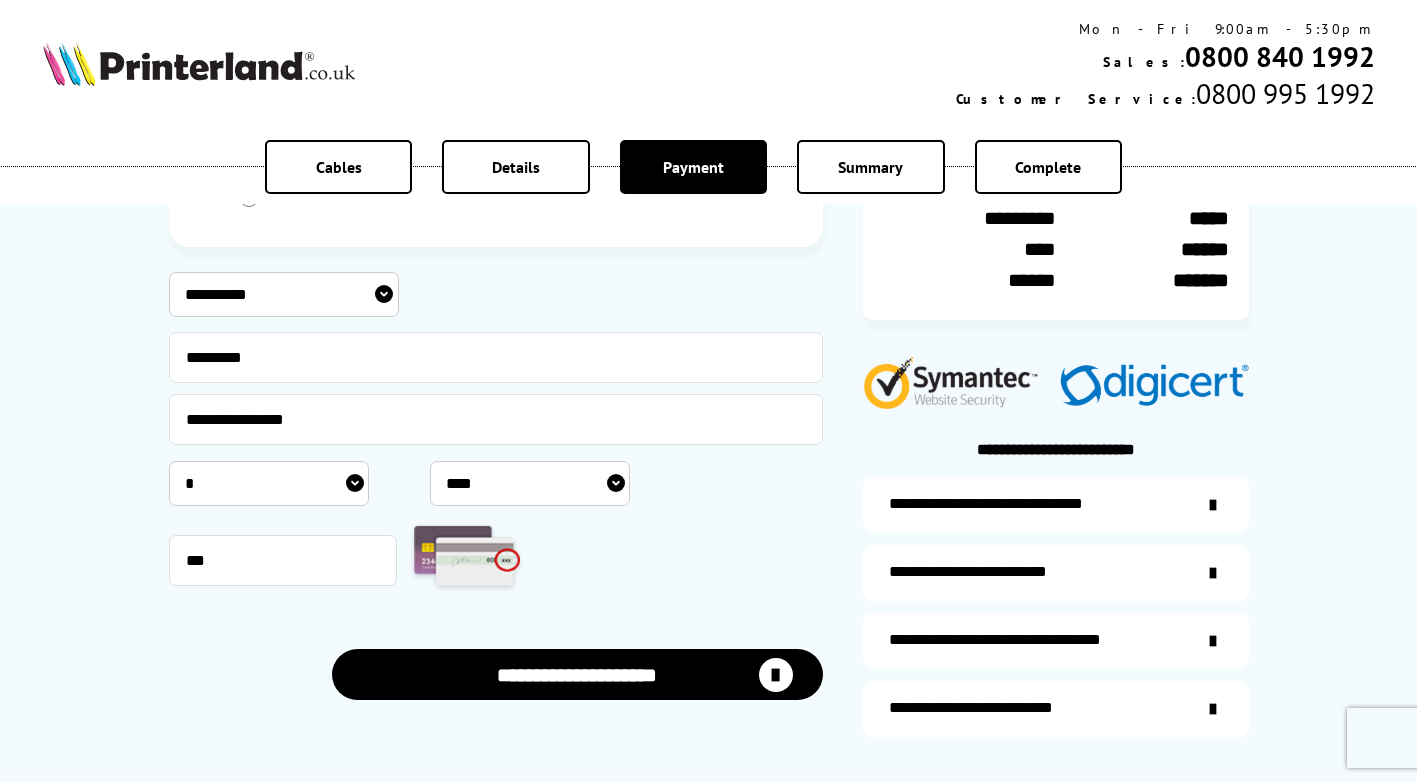 click on "*****
*
*
*
*
*
*
*
*
*
**
**
**" at bounding box center [269, 483] 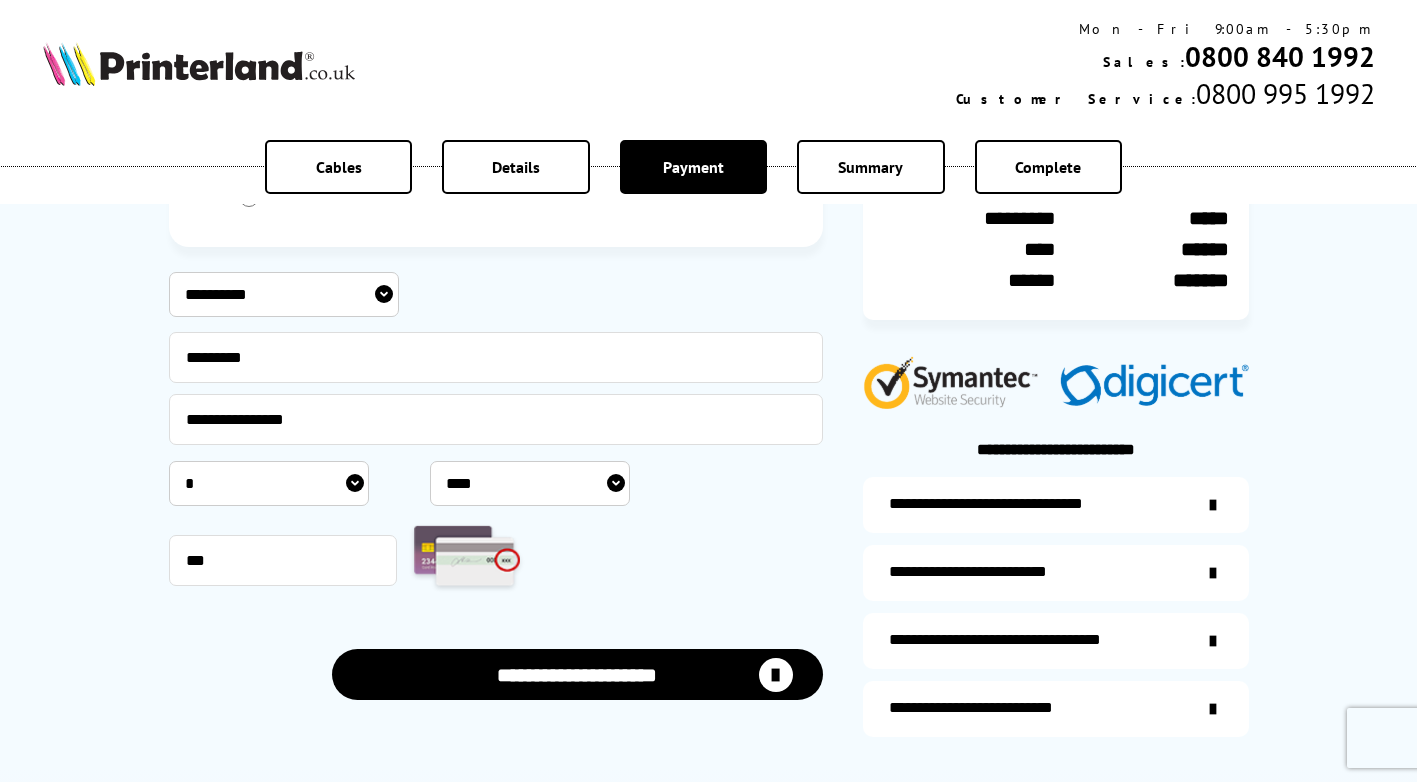 click on "**********" at bounding box center (284, 294) 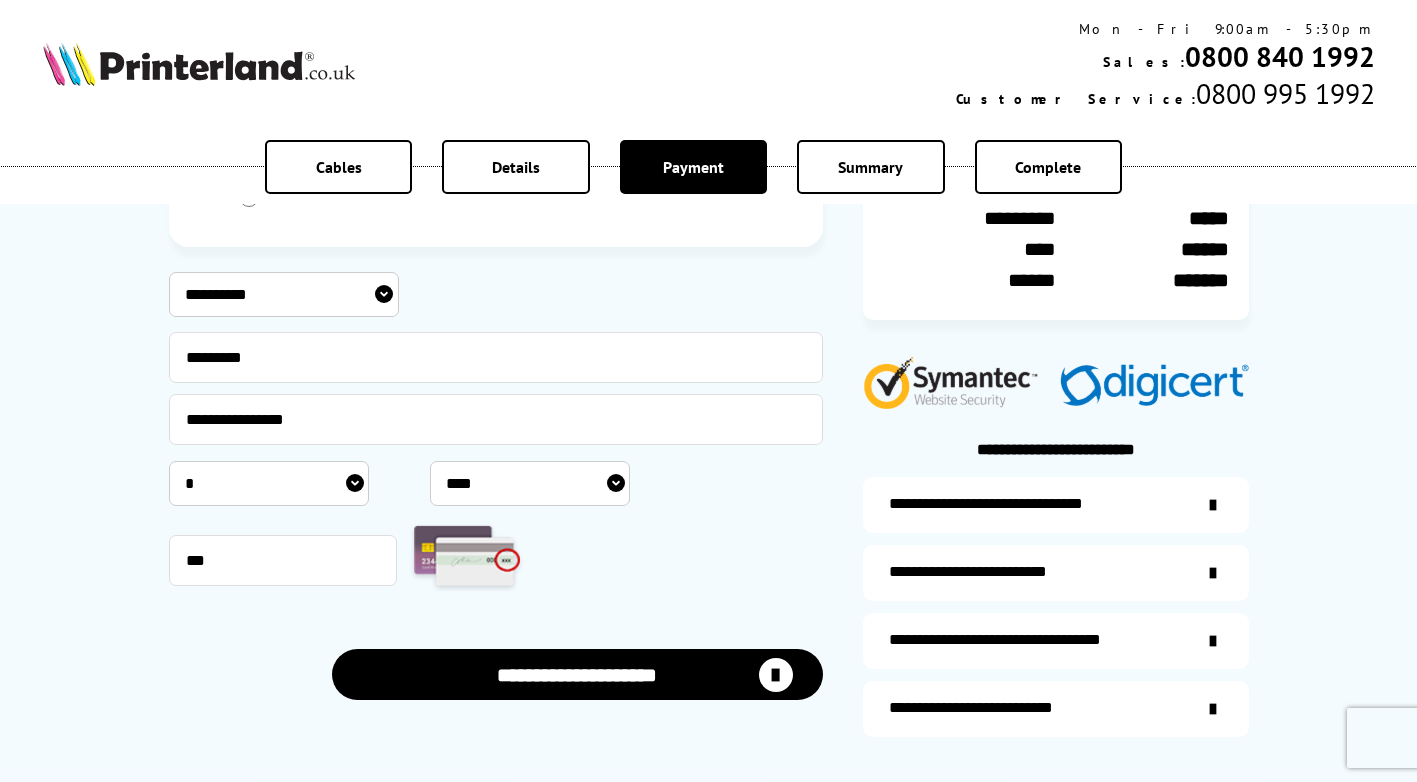 select on "**********" 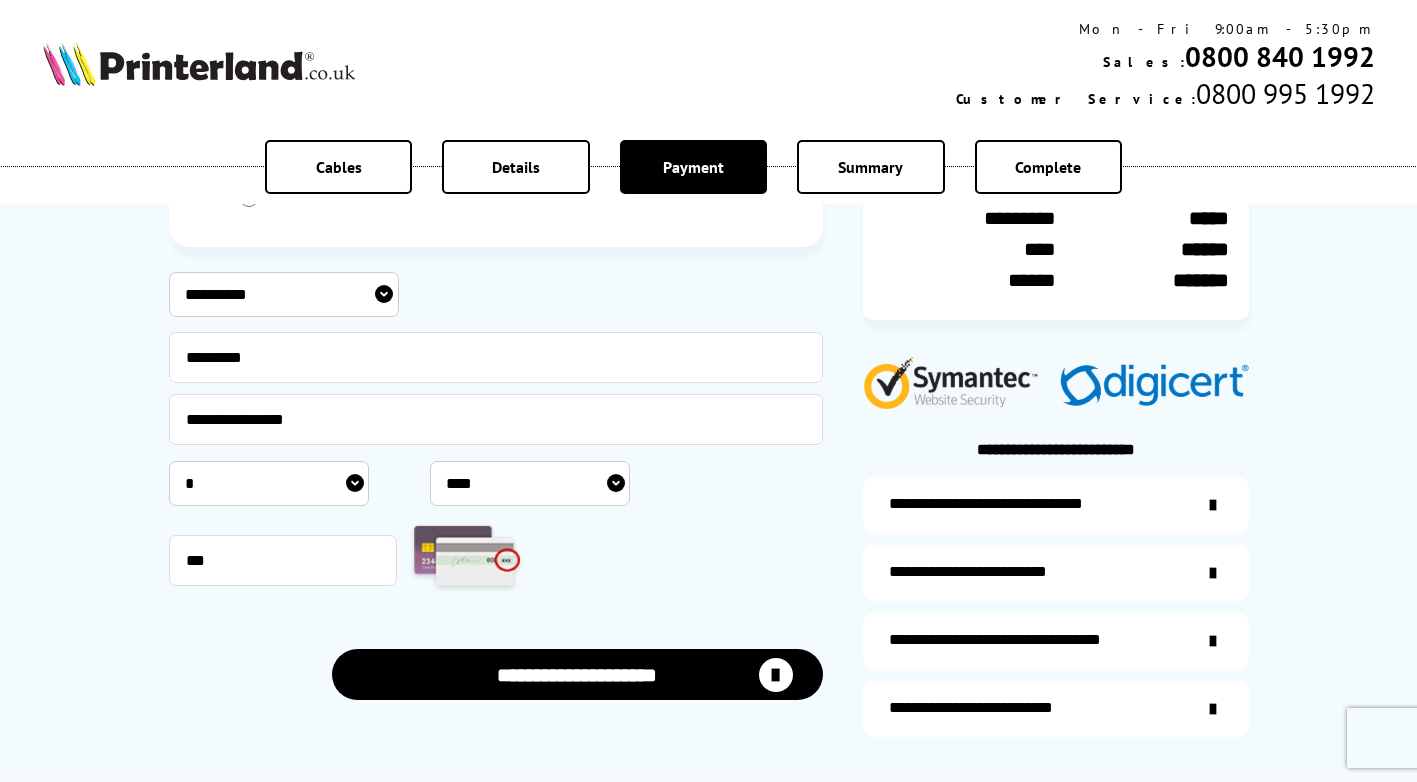 click on "**********" at bounding box center [577, 674] 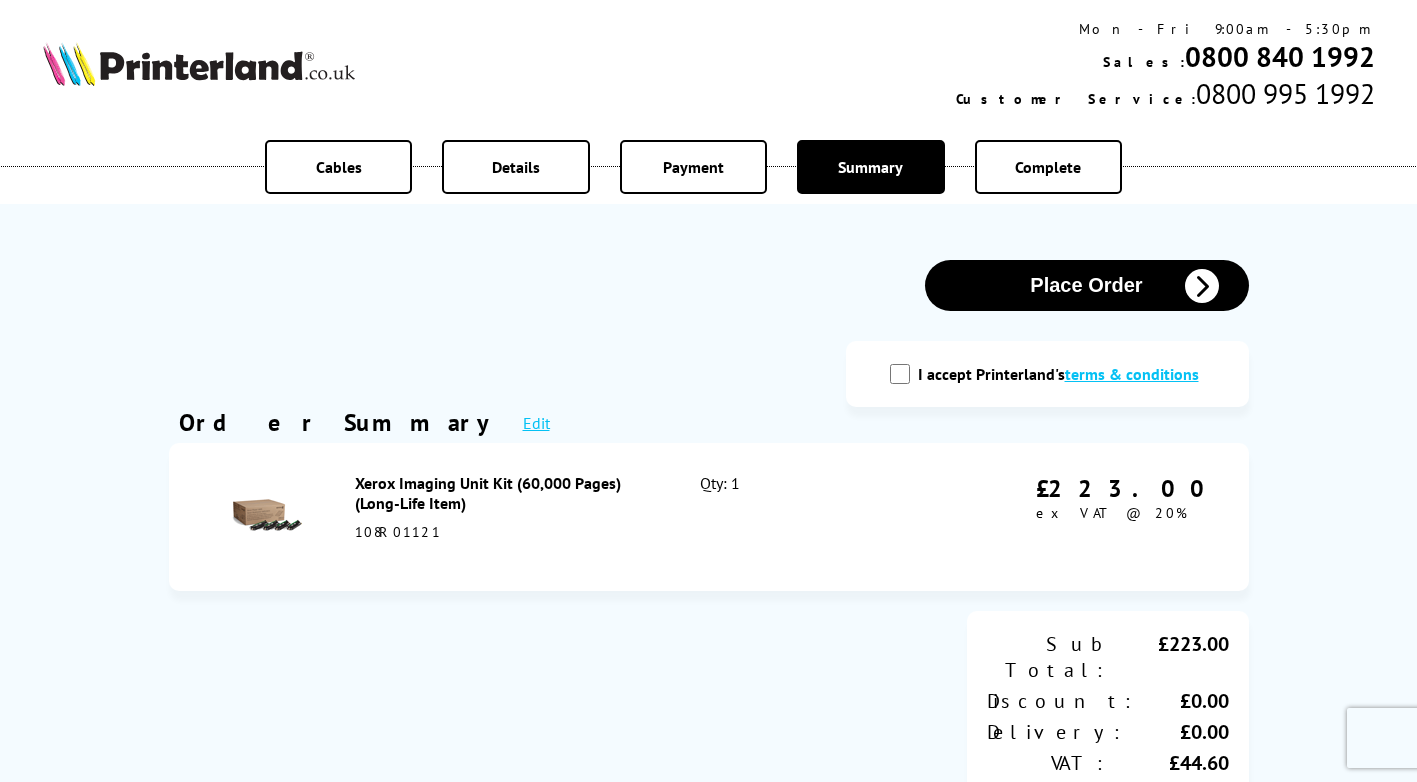 scroll, scrollTop: 0, scrollLeft: 0, axis: both 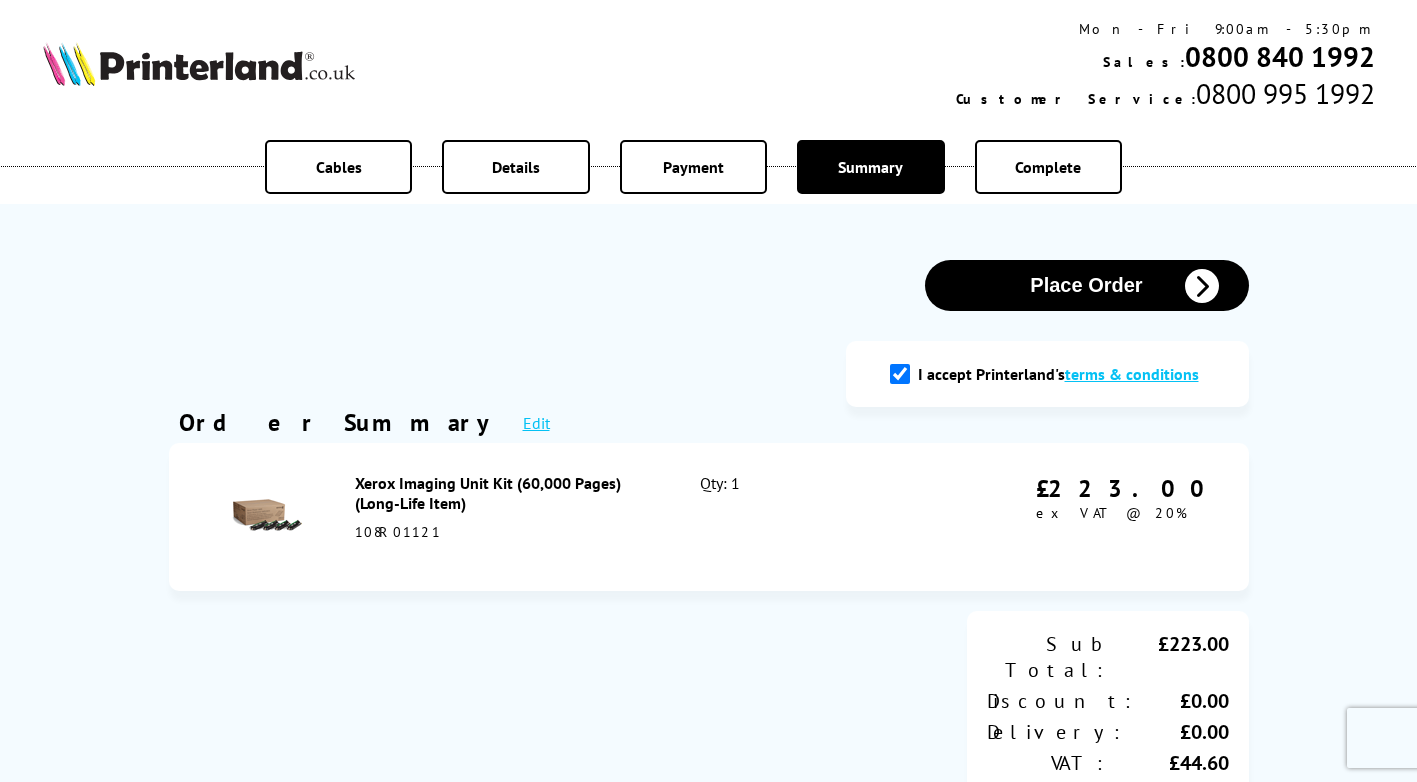 click on "Place Order" at bounding box center [1087, 285] 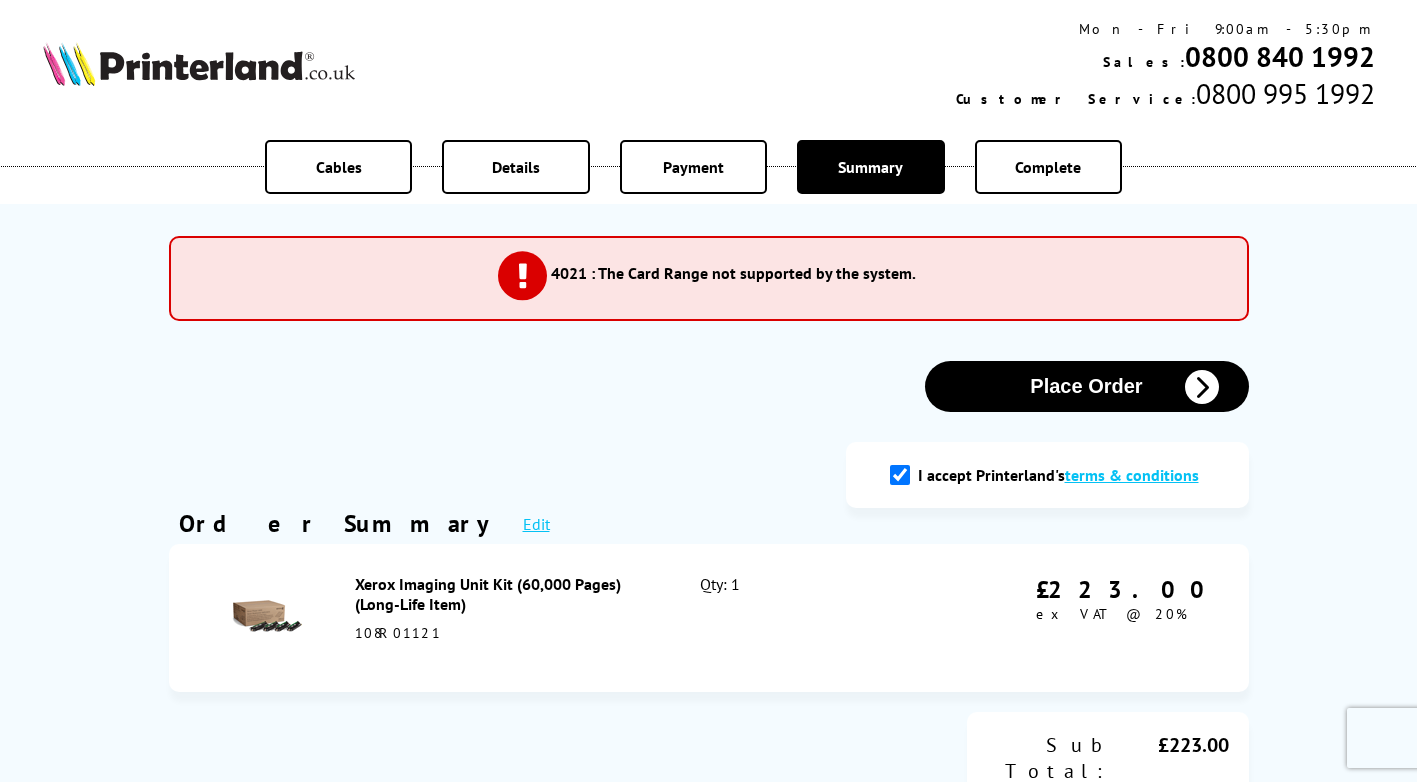 scroll, scrollTop: 0, scrollLeft: 0, axis: both 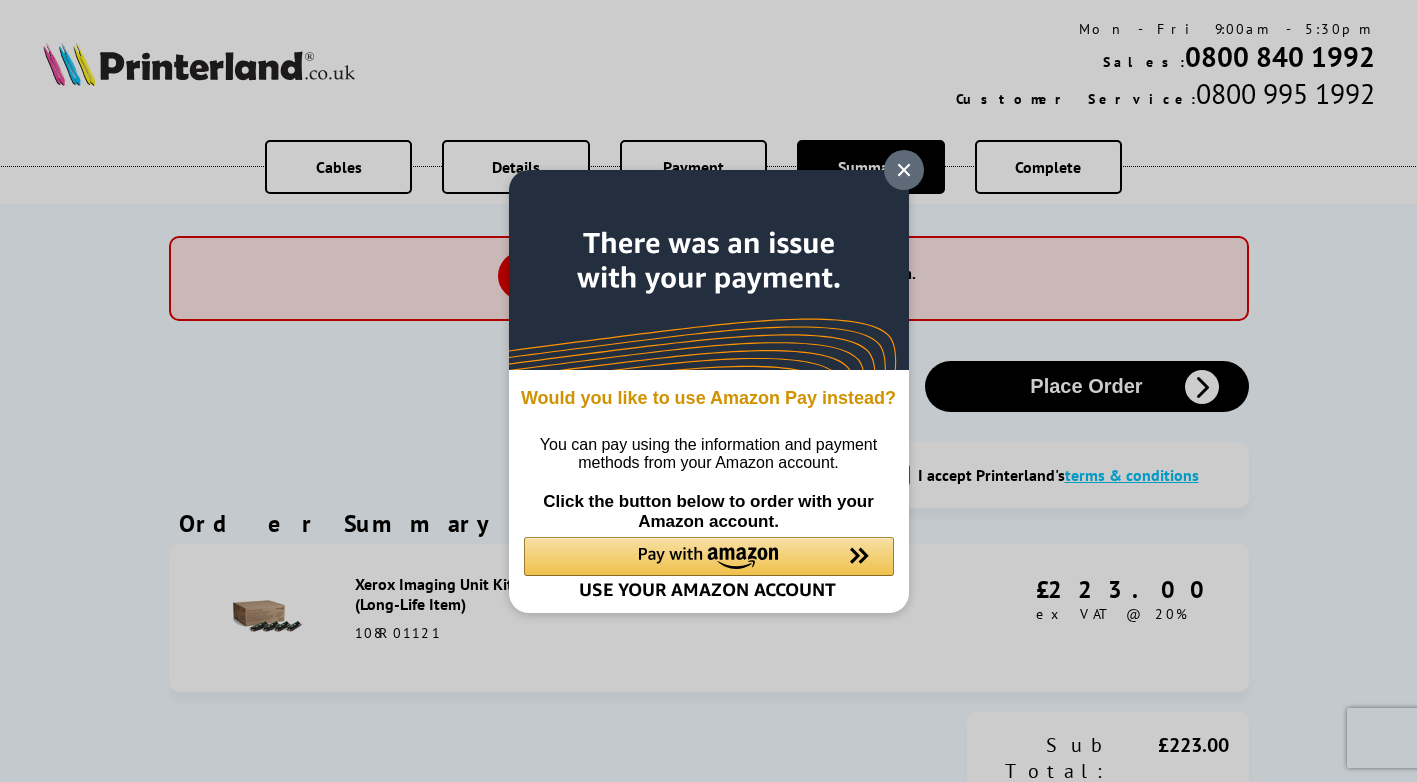 click 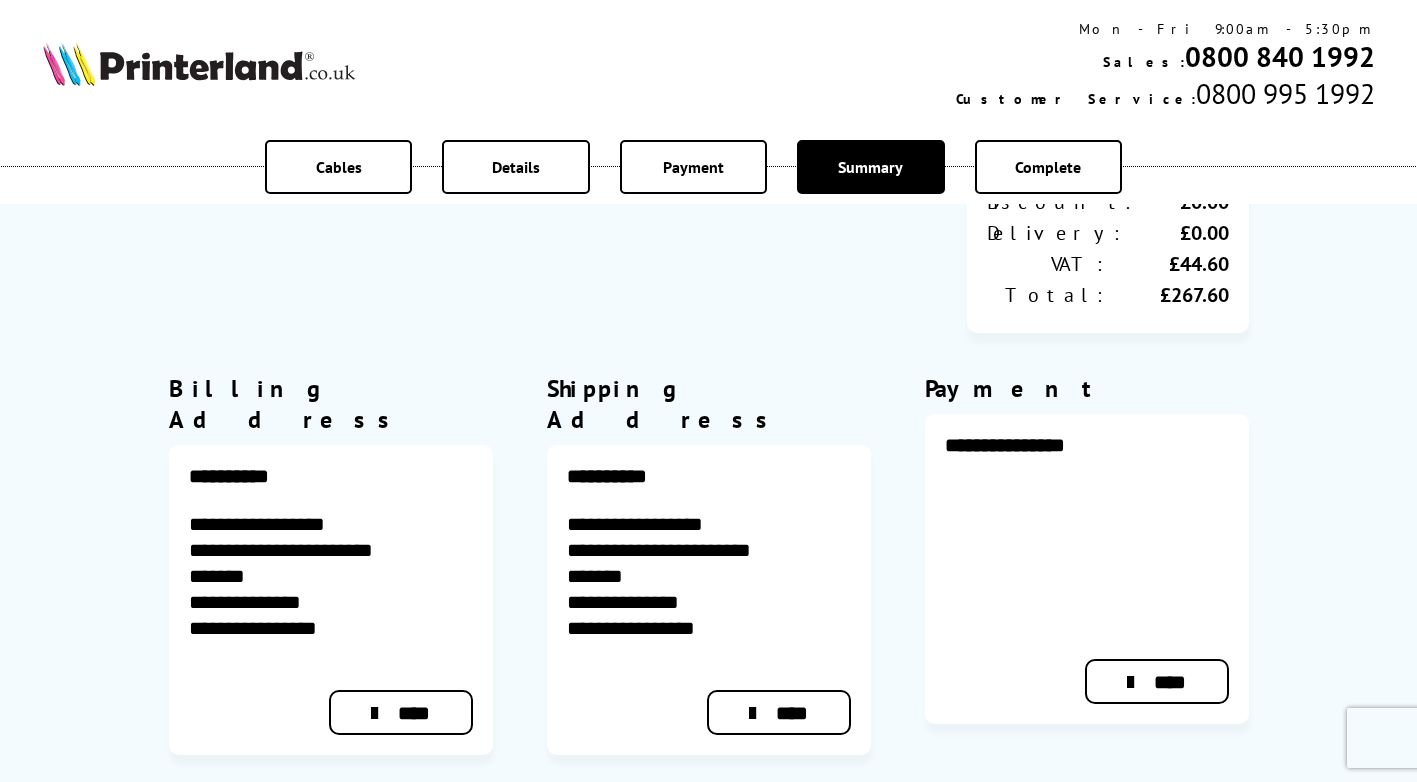 scroll, scrollTop: 1000, scrollLeft: 0, axis: vertical 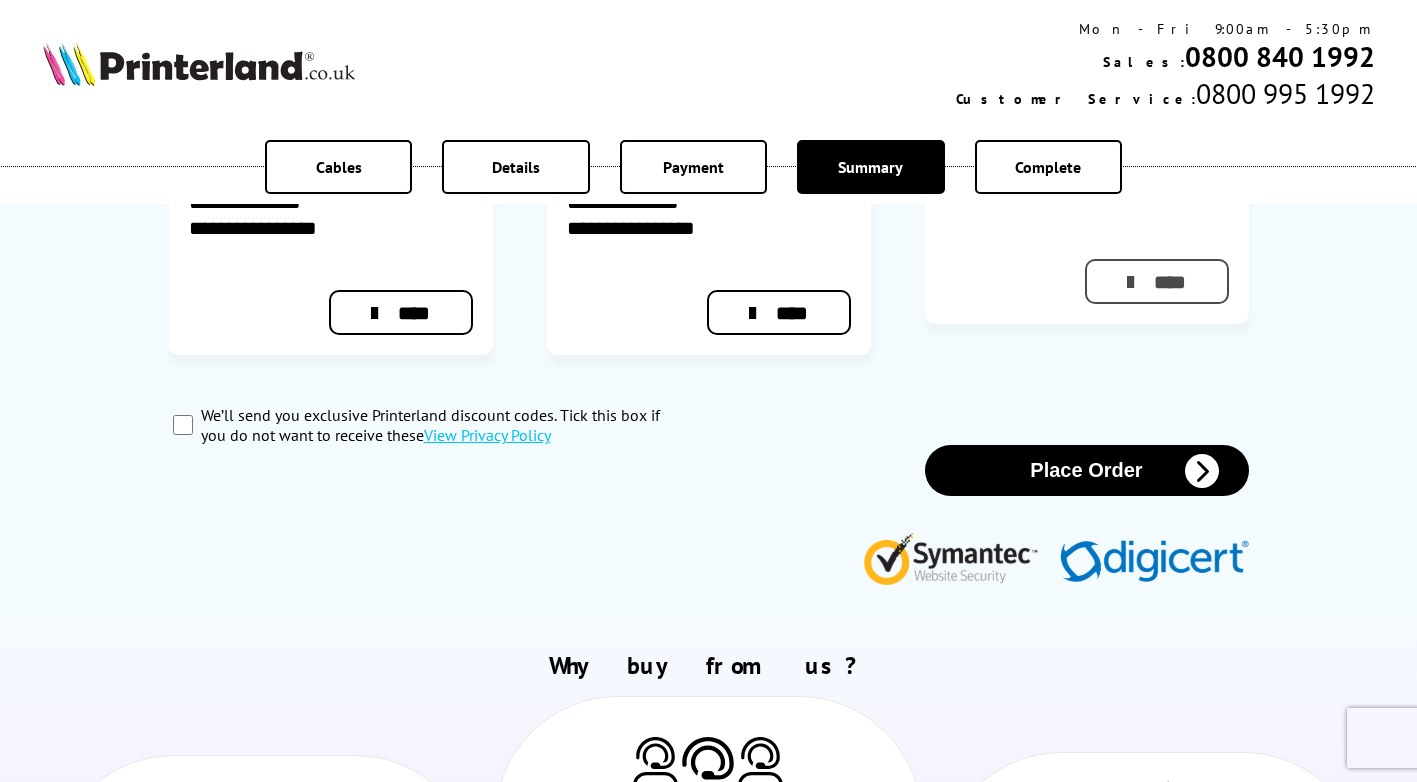 click on "****" at bounding box center (1156, 281) 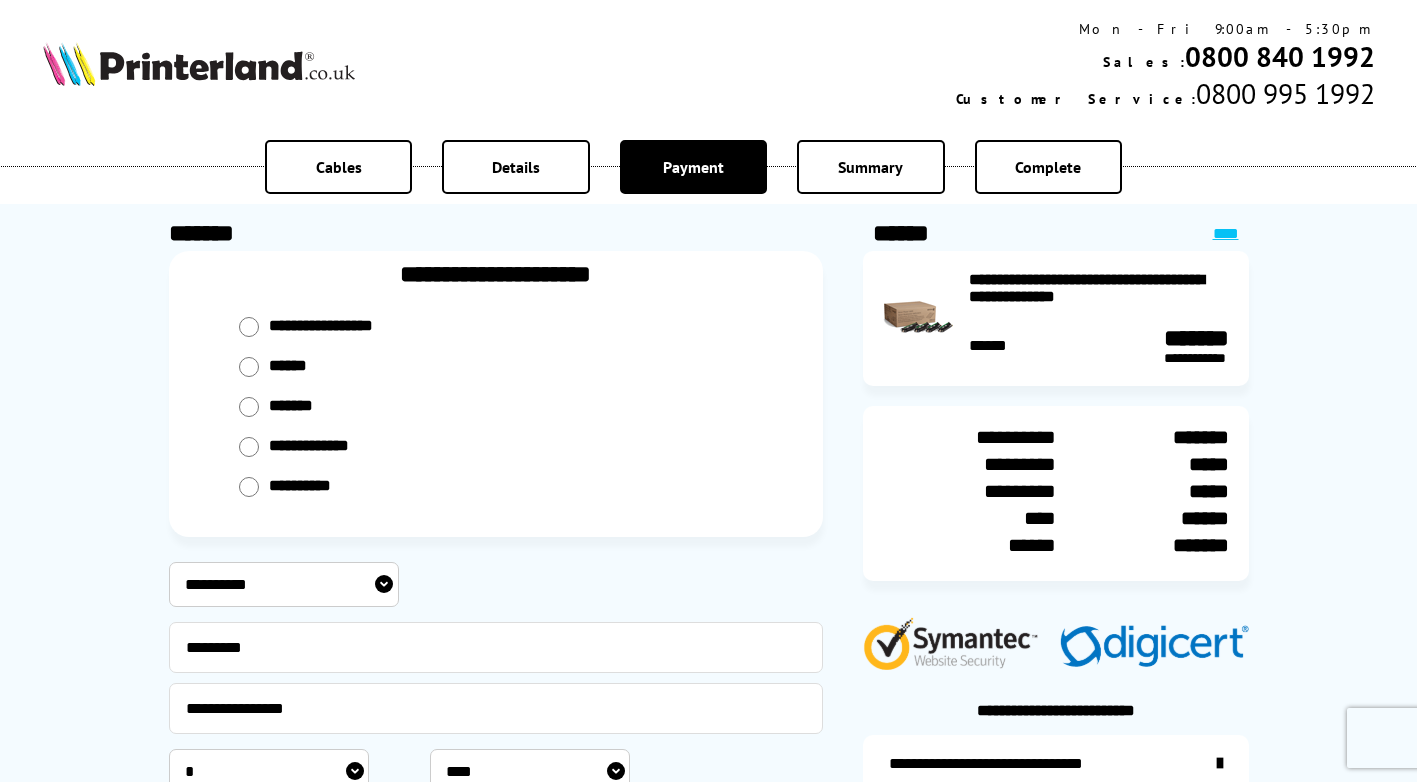 select on "**********" 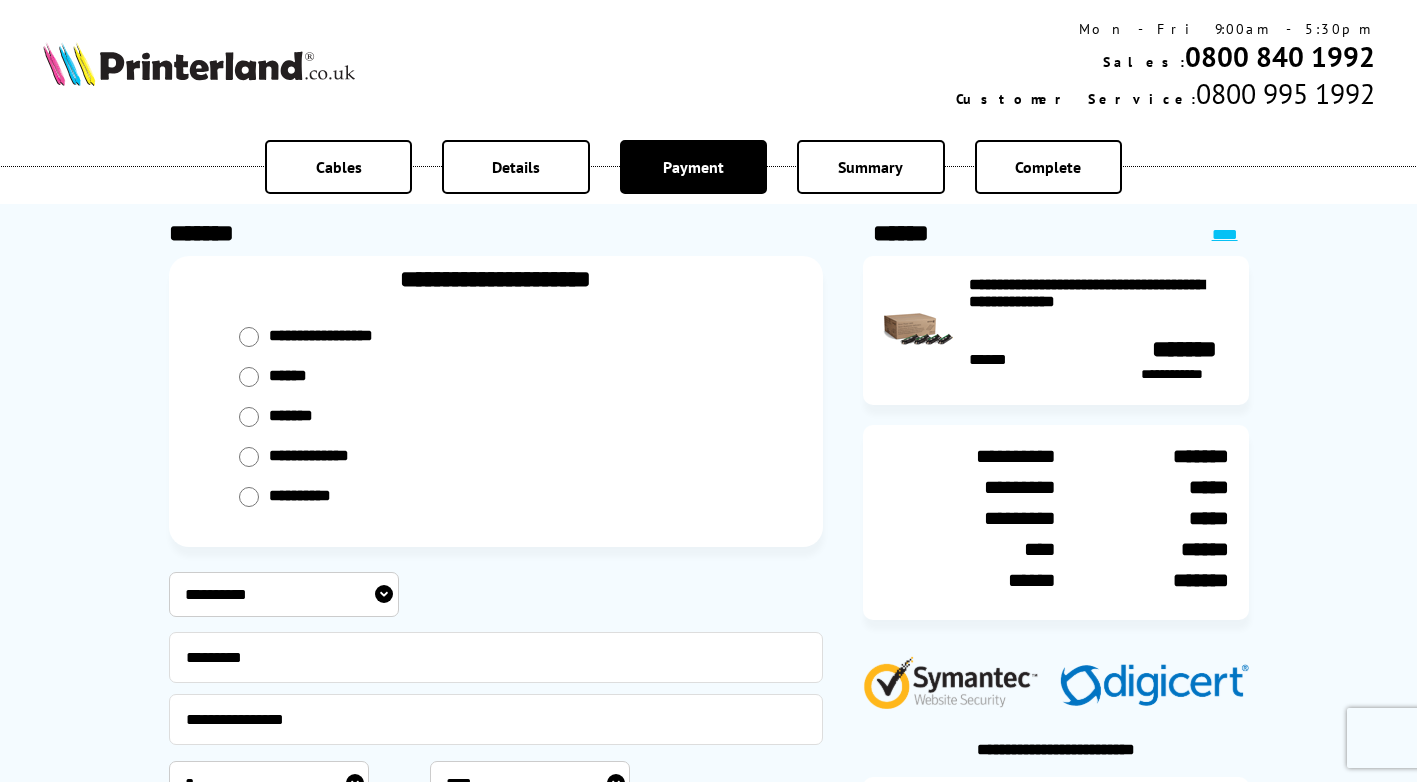 scroll, scrollTop: 0, scrollLeft: 0, axis: both 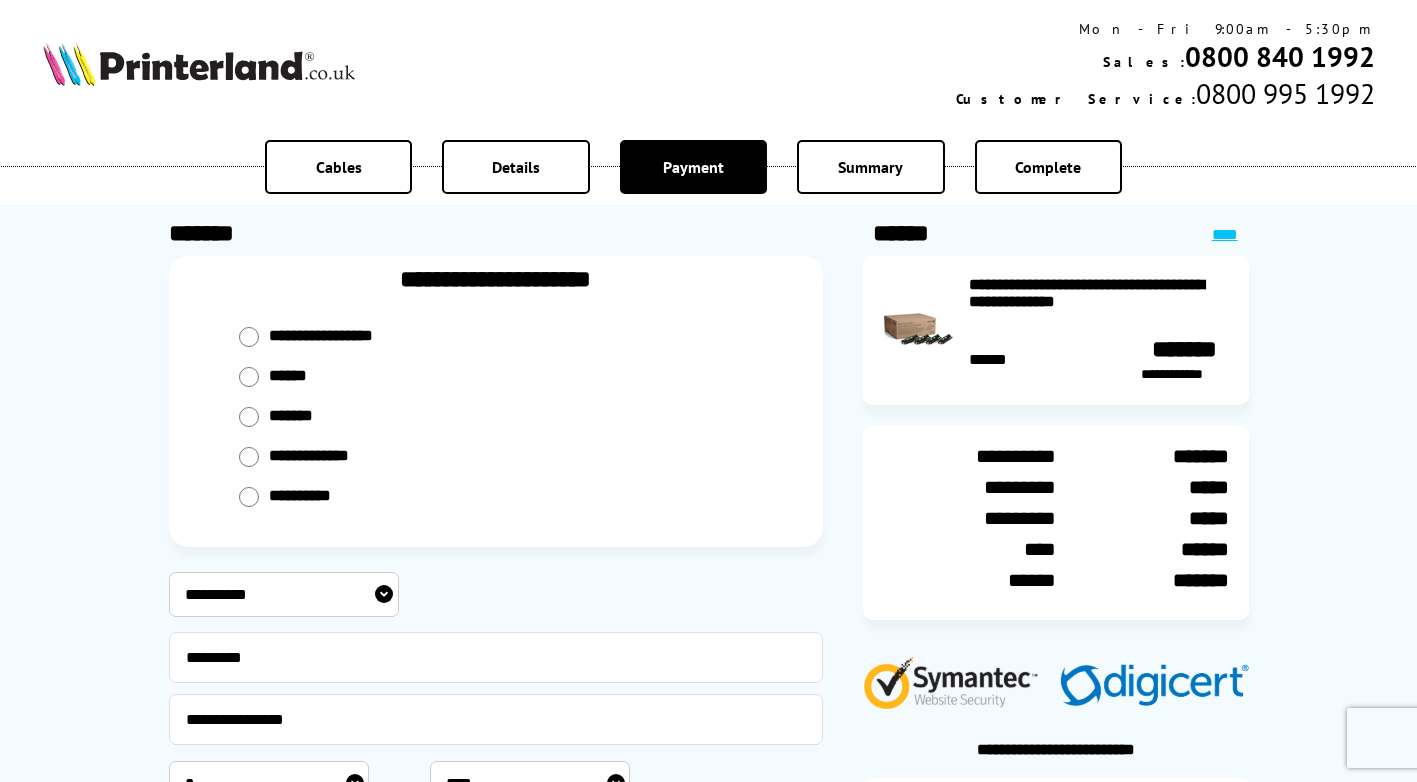 click on "**********" at bounding box center (284, 594) 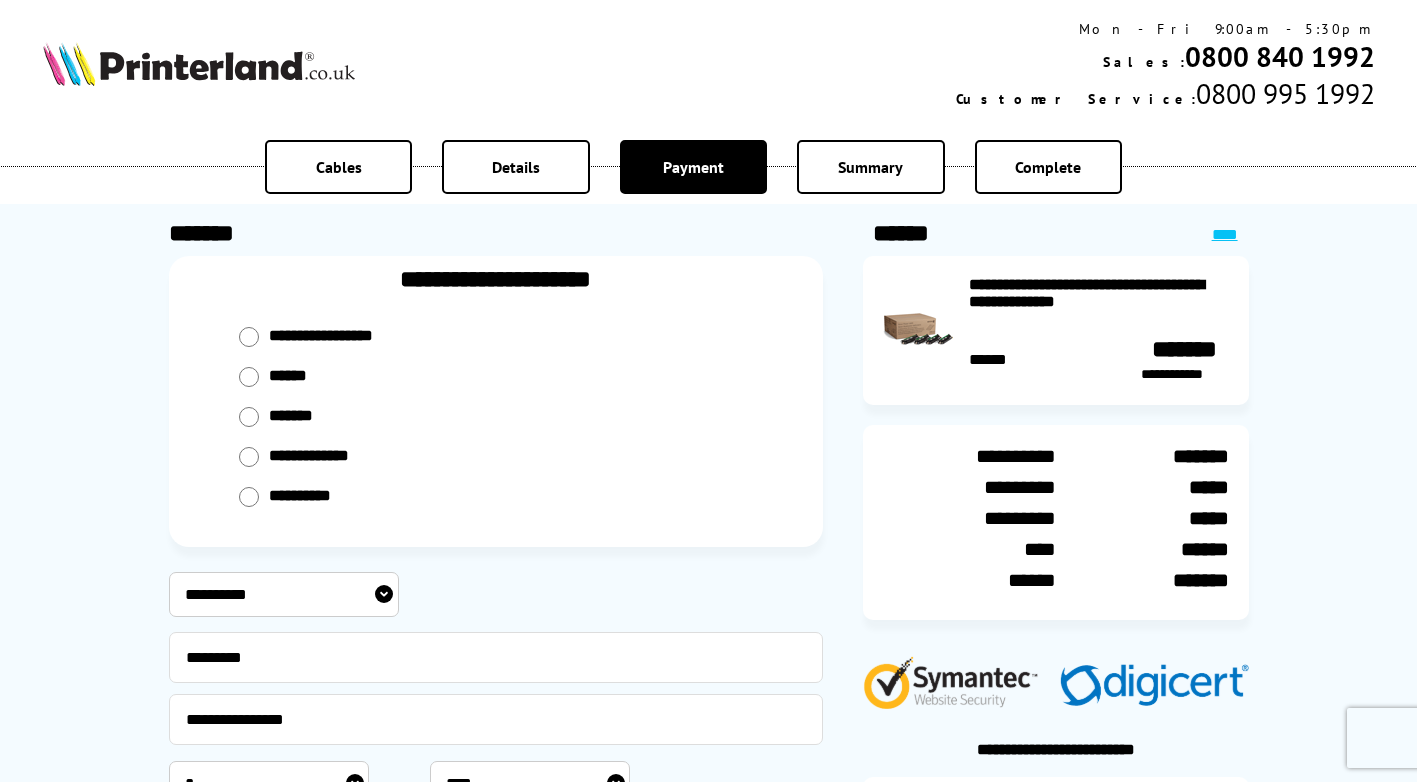 select on "**********" 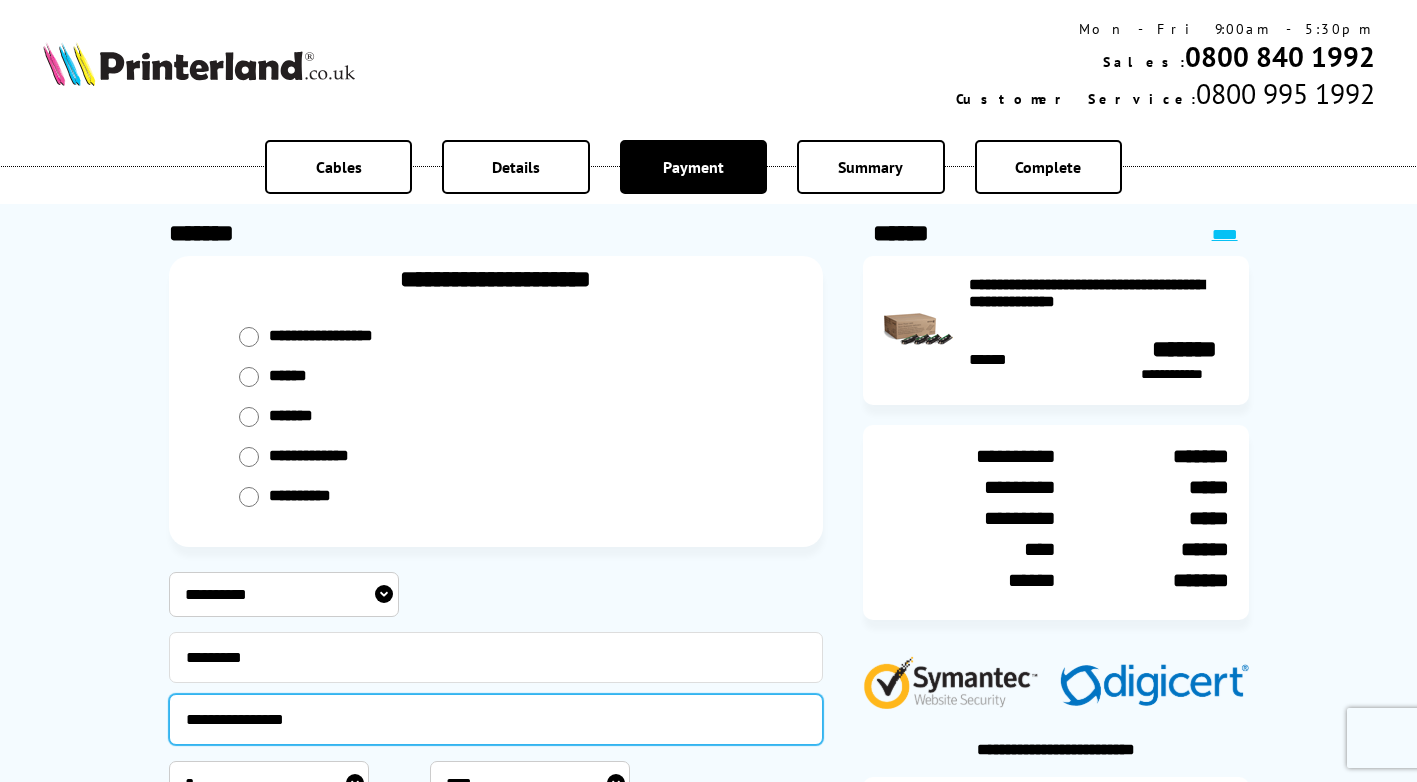 click on "**********" at bounding box center (496, 719) 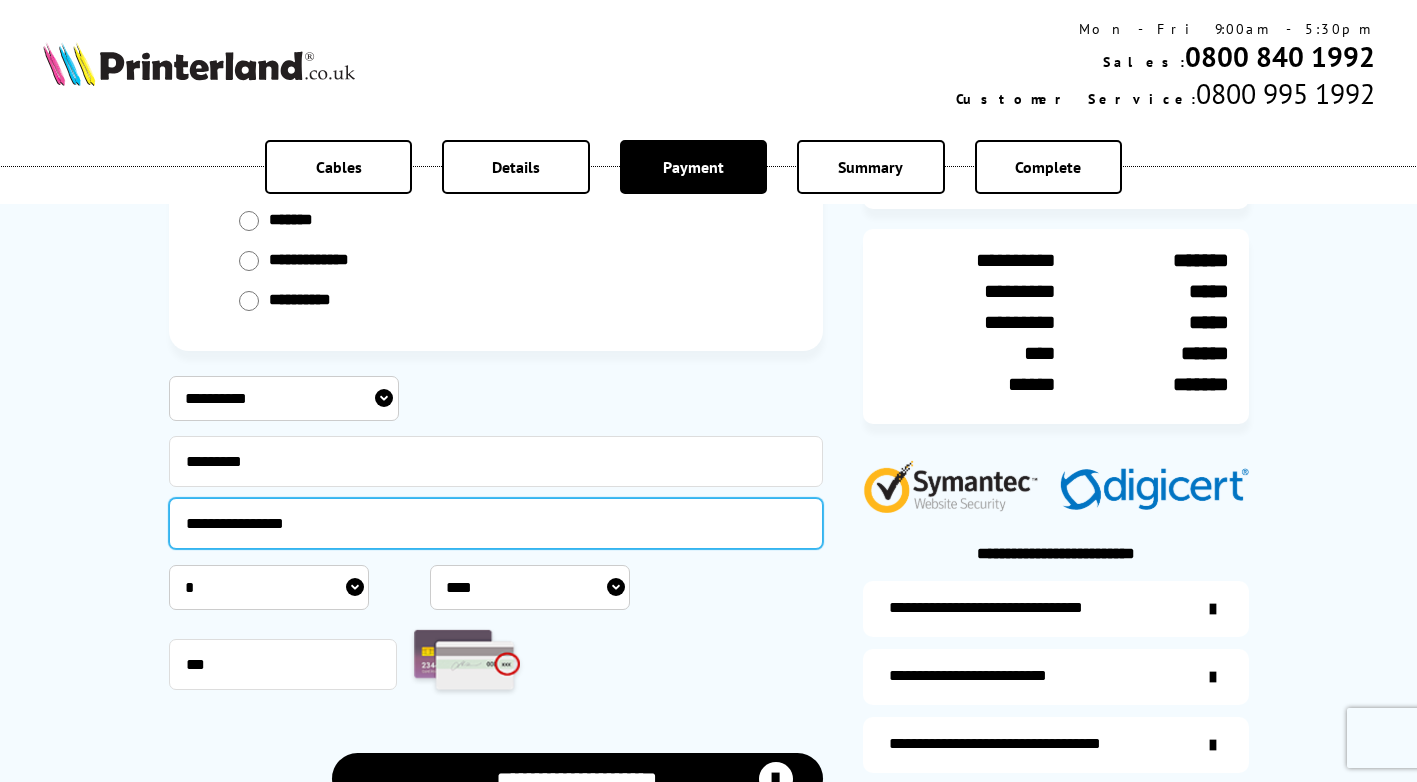 scroll, scrollTop: 400, scrollLeft: 0, axis: vertical 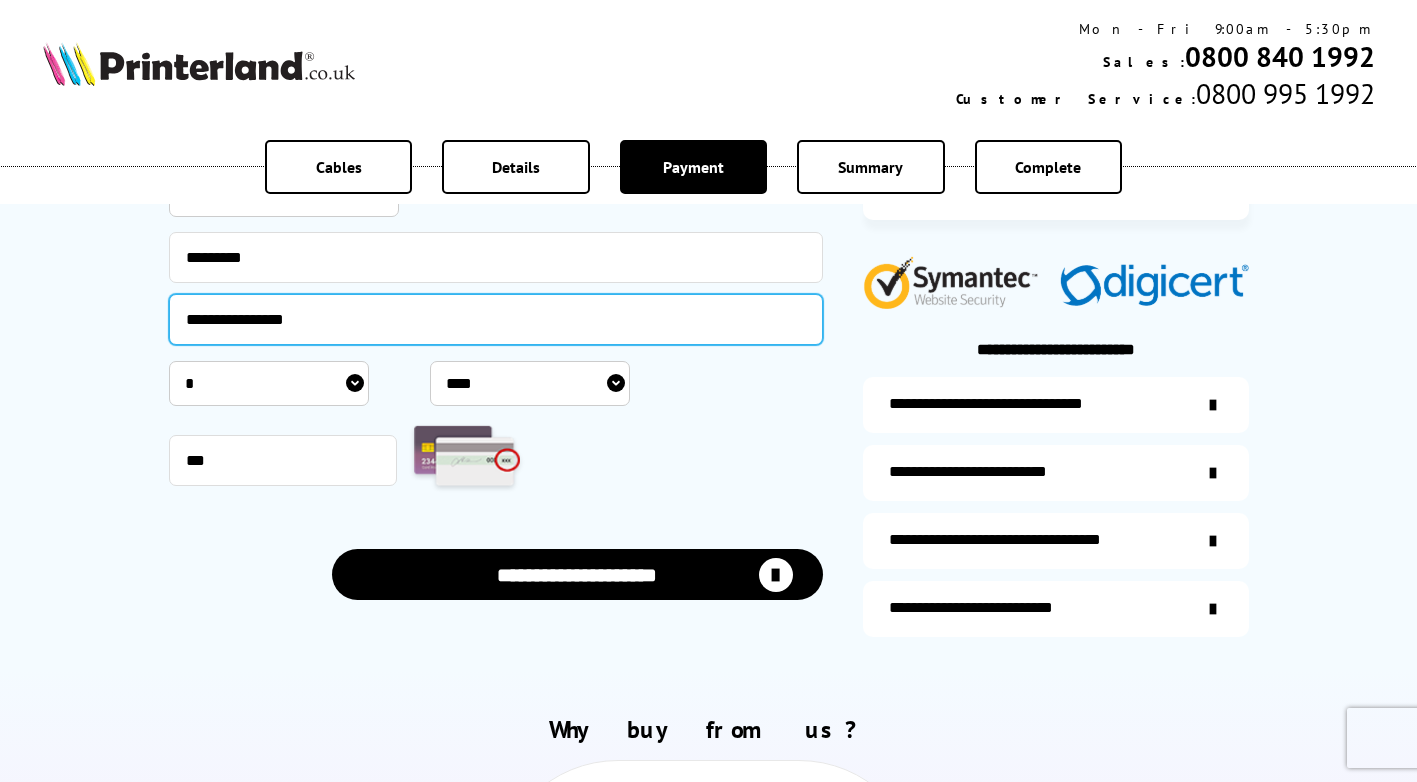 type on "**********" 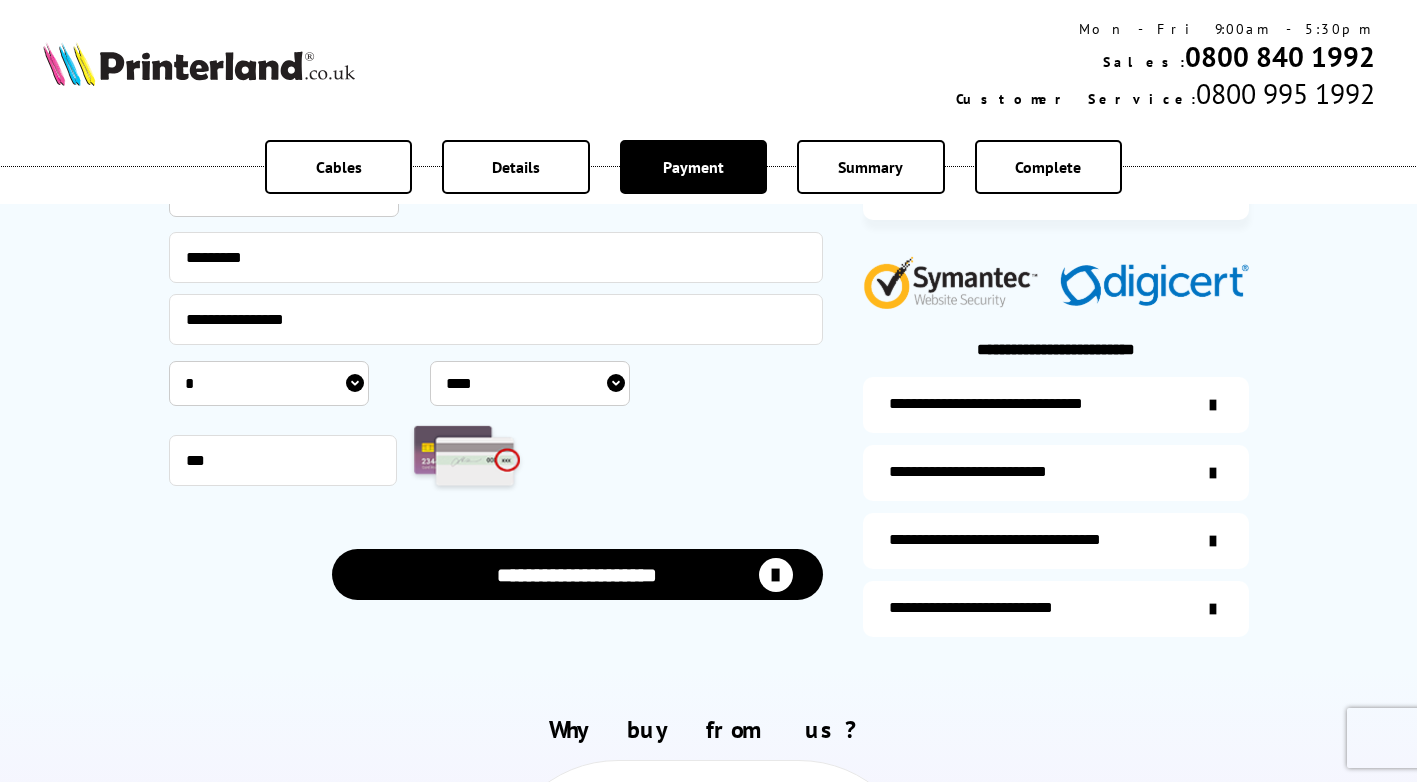 click on "**********" at bounding box center [577, 574] 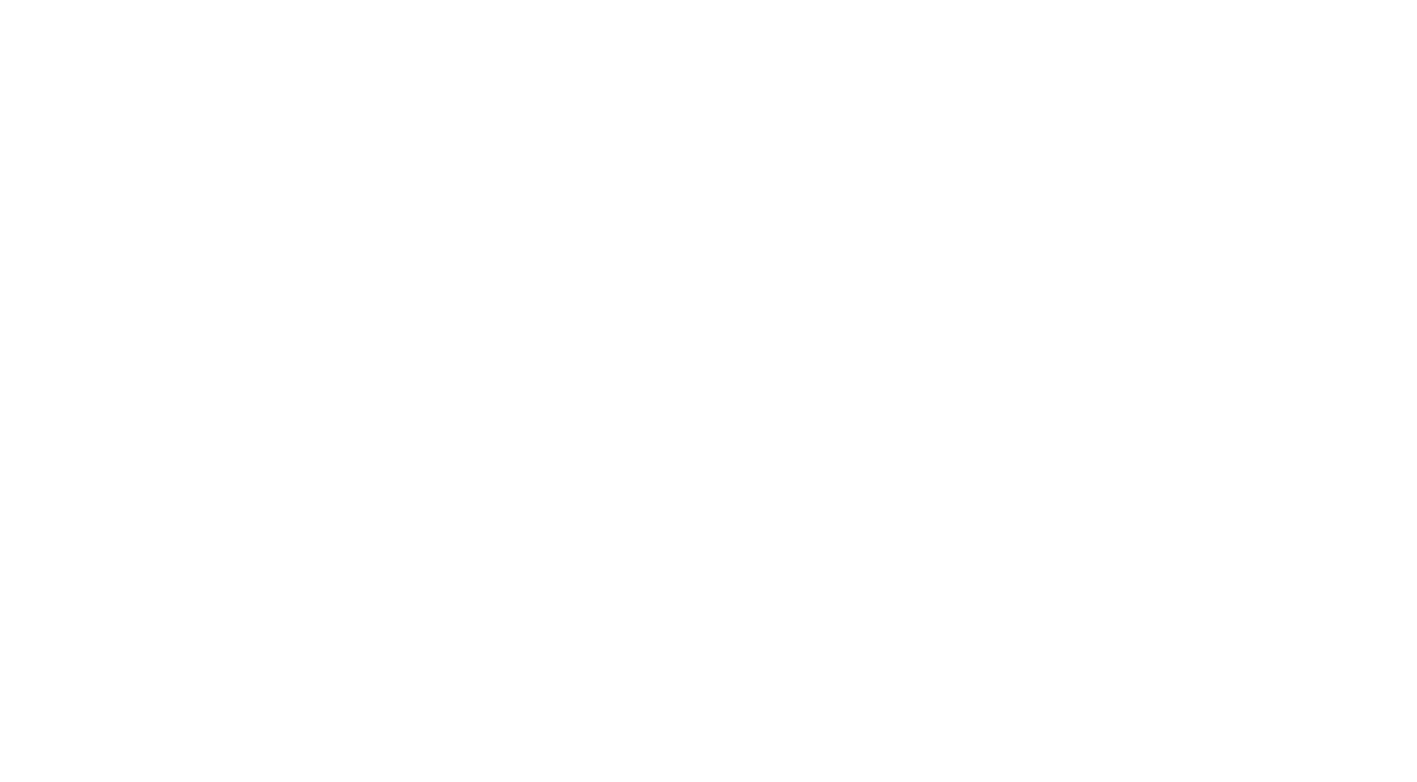 scroll, scrollTop: 0, scrollLeft: 0, axis: both 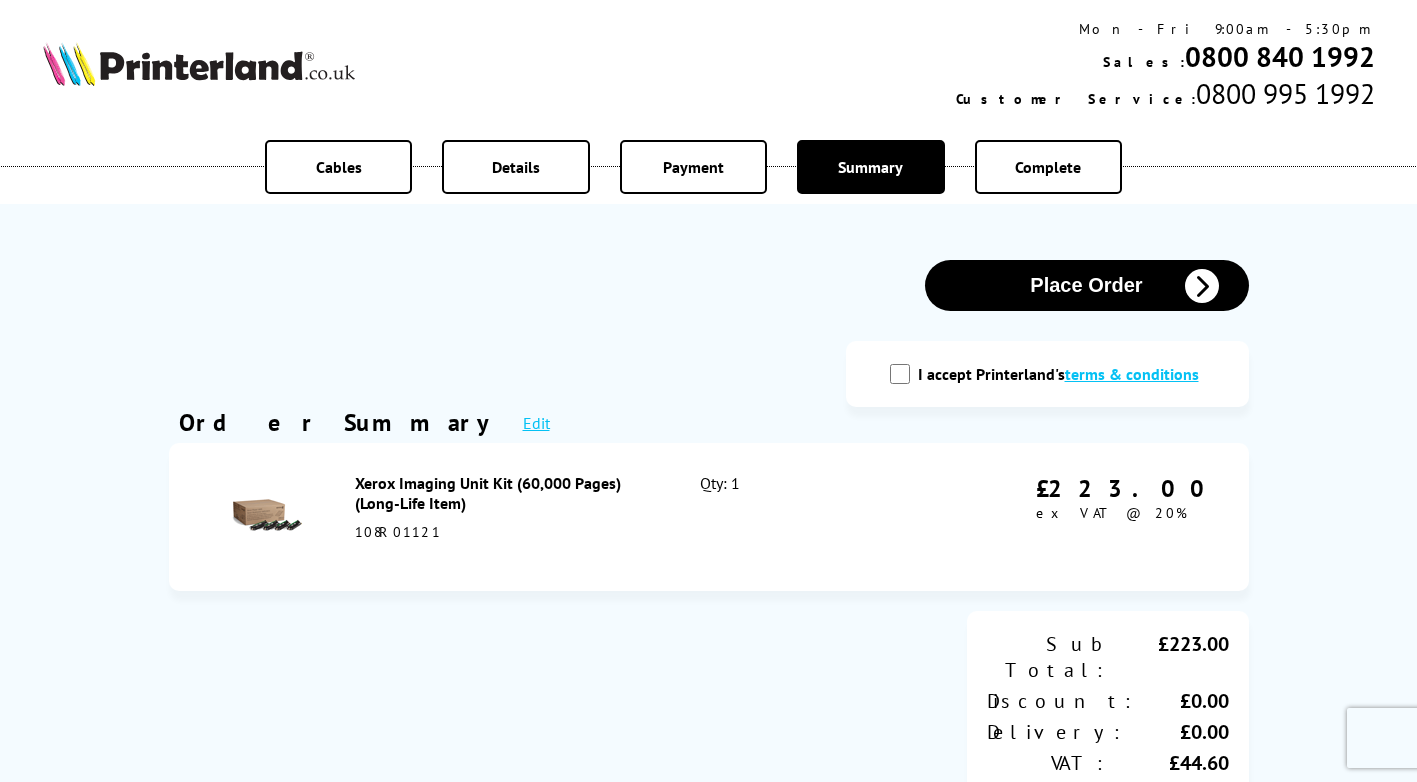 click on "I accept Printerland's  terms & conditions" at bounding box center [900, 374] 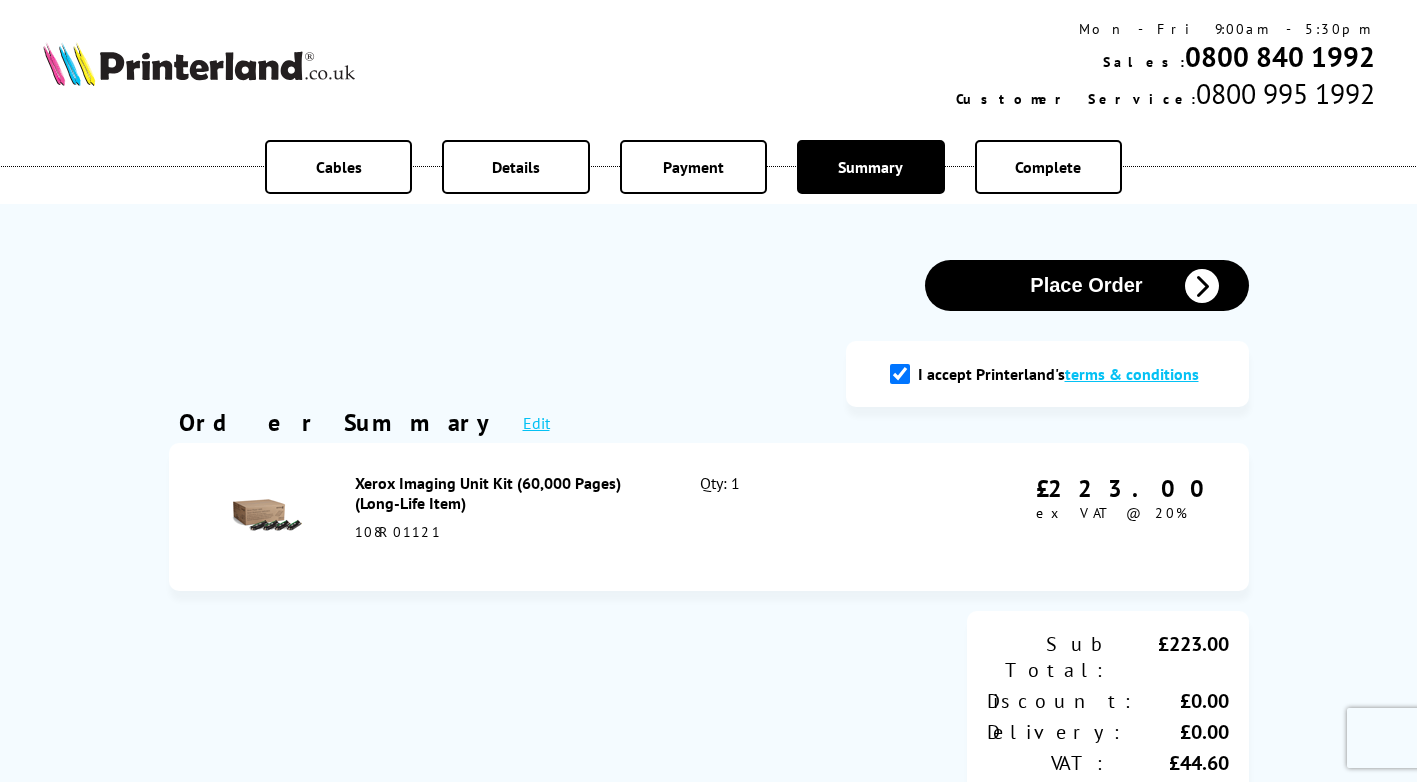 click on "Place Order" at bounding box center [1087, 285] 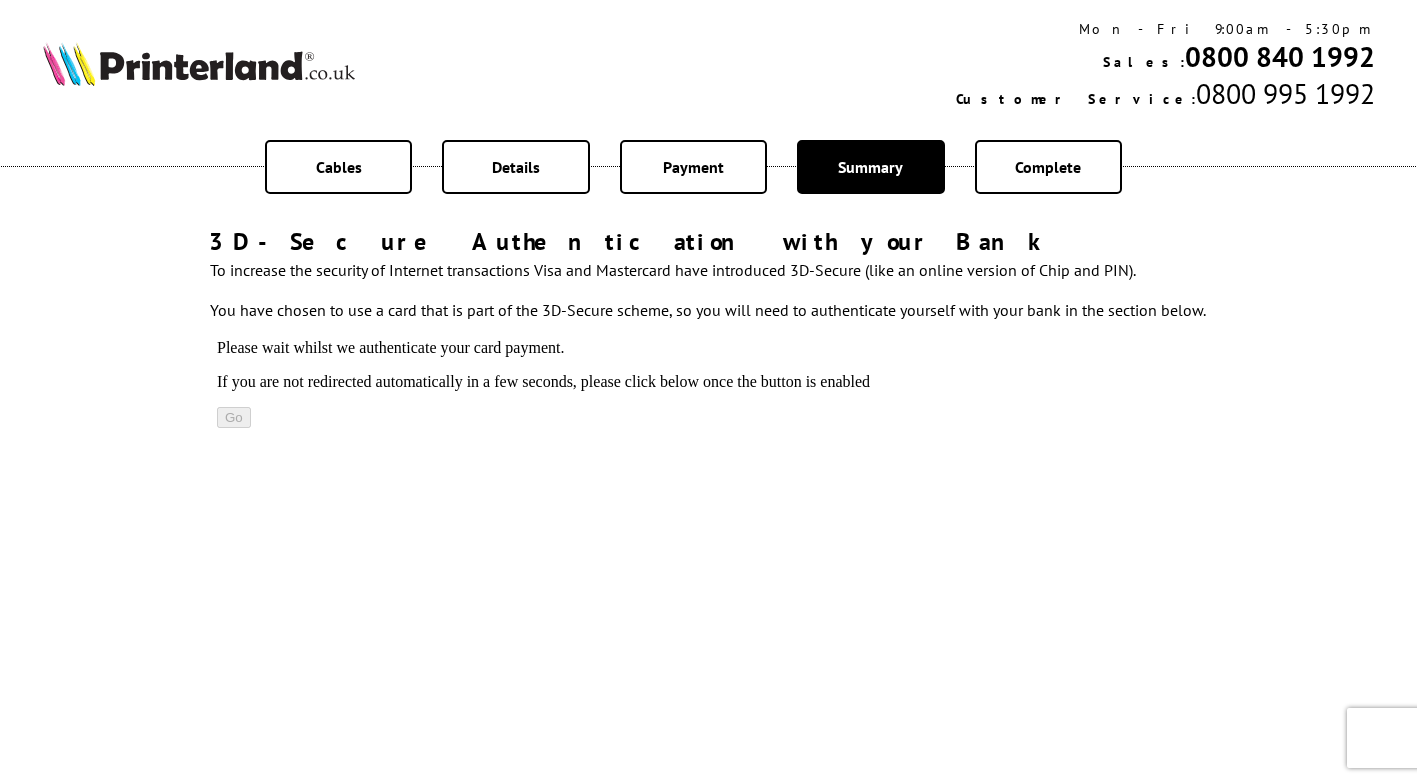scroll, scrollTop: 0, scrollLeft: 0, axis: both 